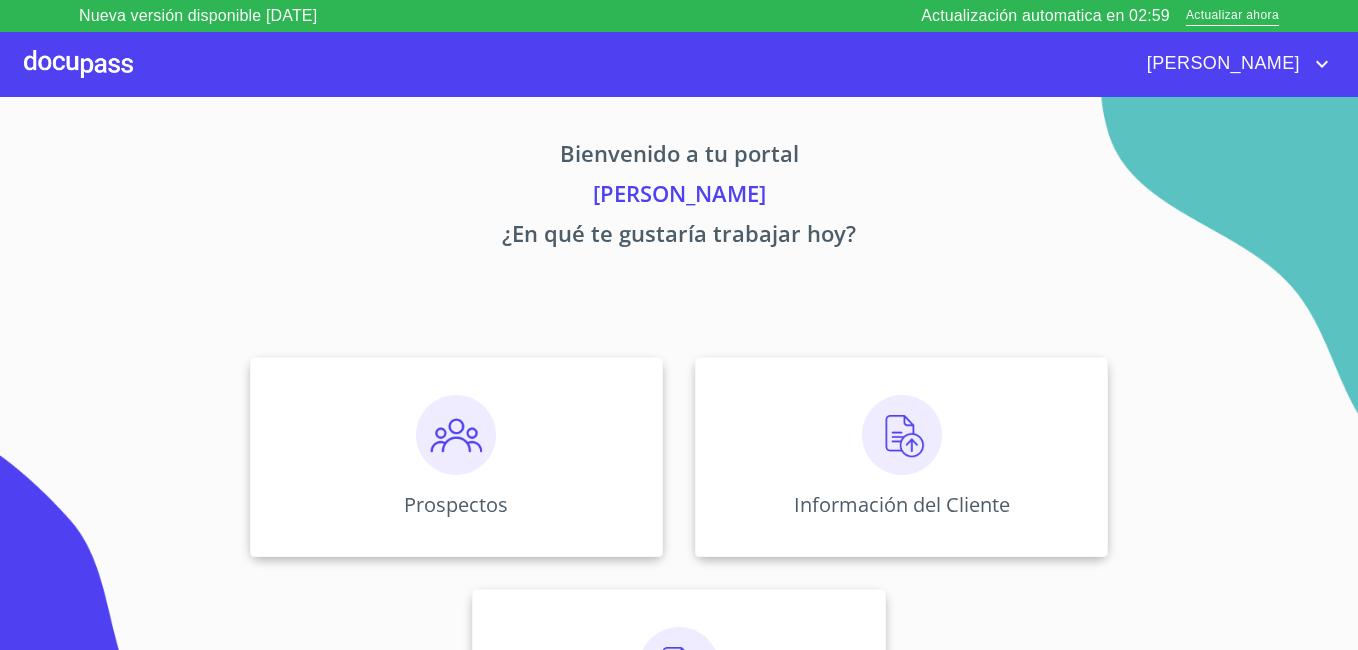 scroll, scrollTop: 0, scrollLeft: 0, axis: both 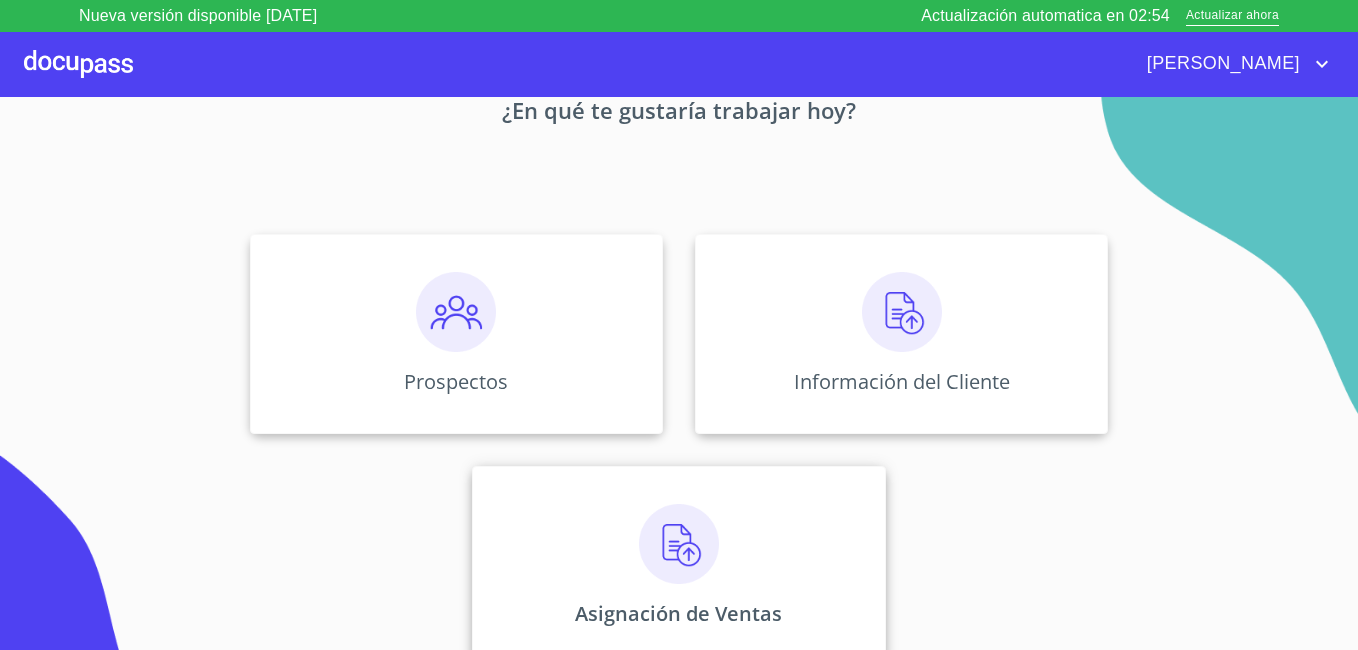 click at bounding box center (679, 544) 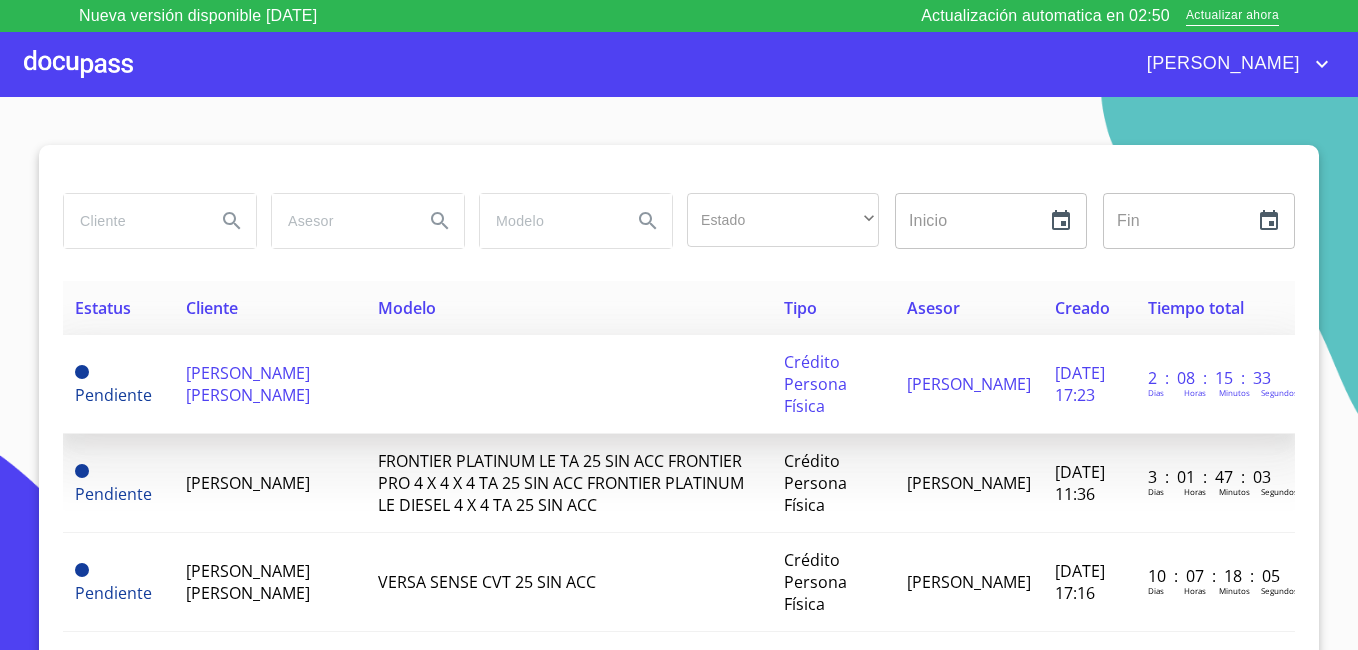 click on "[PERSON_NAME] [PERSON_NAME]" at bounding box center [248, 384] 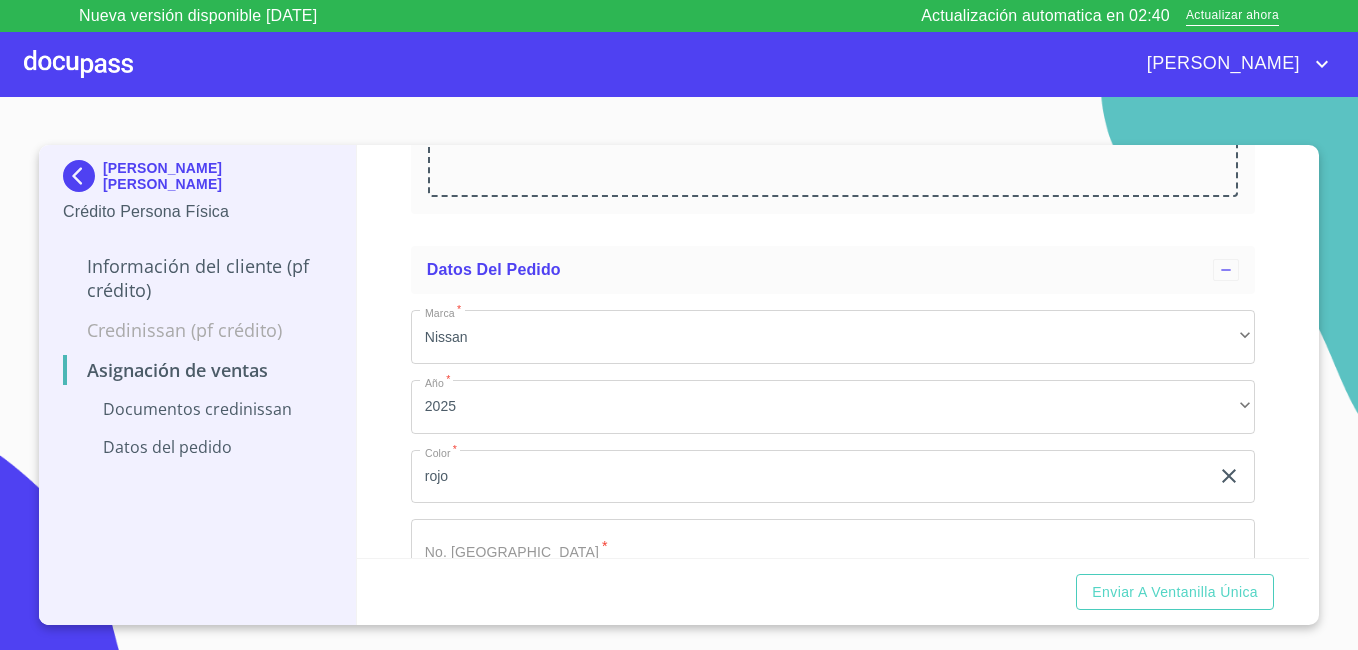 scroll, scrollTop: 494, scrollLeft: 0, axis: vertical 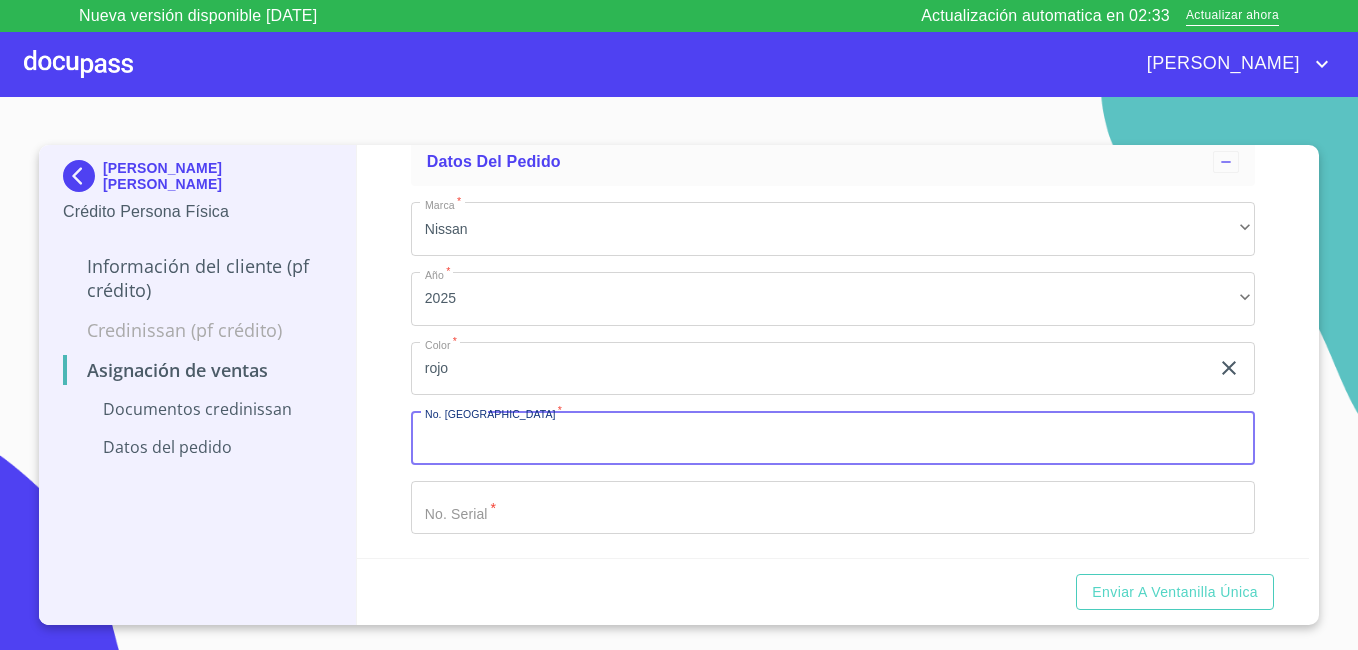 click on "Marca   *" at bounding box center [833, 438] 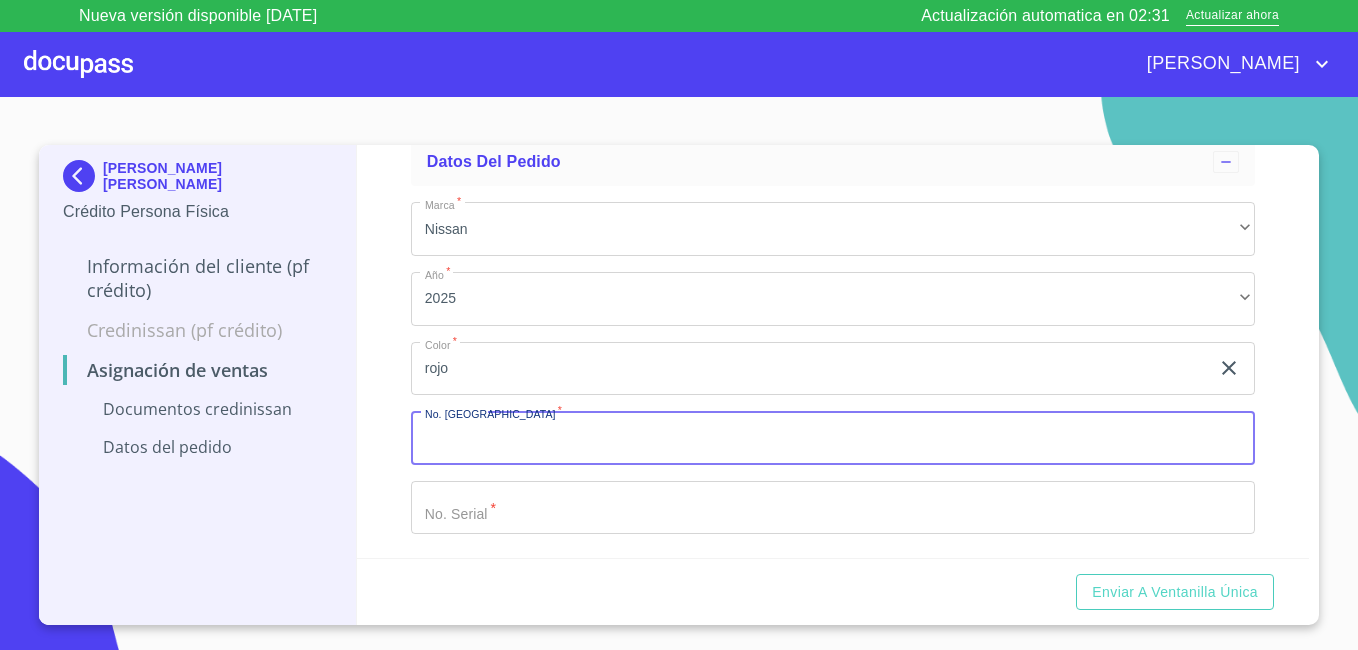 click on "[PERSON_NAME] [PERSON_NAME] Crédito Persona Física Información del cliente (PF crédito) Credinissan (PF crédito) Asignación de Ventas Documentos CrediNissan Datos del pedido Asignación de Ventas   Documentos CrediNissan Dictamen CrediNissan * Arrastra o selecciona el (los) documento(s) para agregar Datos del pedido Marca   * Nissan ​ Año   * 2025 ​ Color   * rojo ​ No. Pedido   * ​ No. Serial   * ​ Enviar a Ventanilla única" at bounding box center [679, 389] 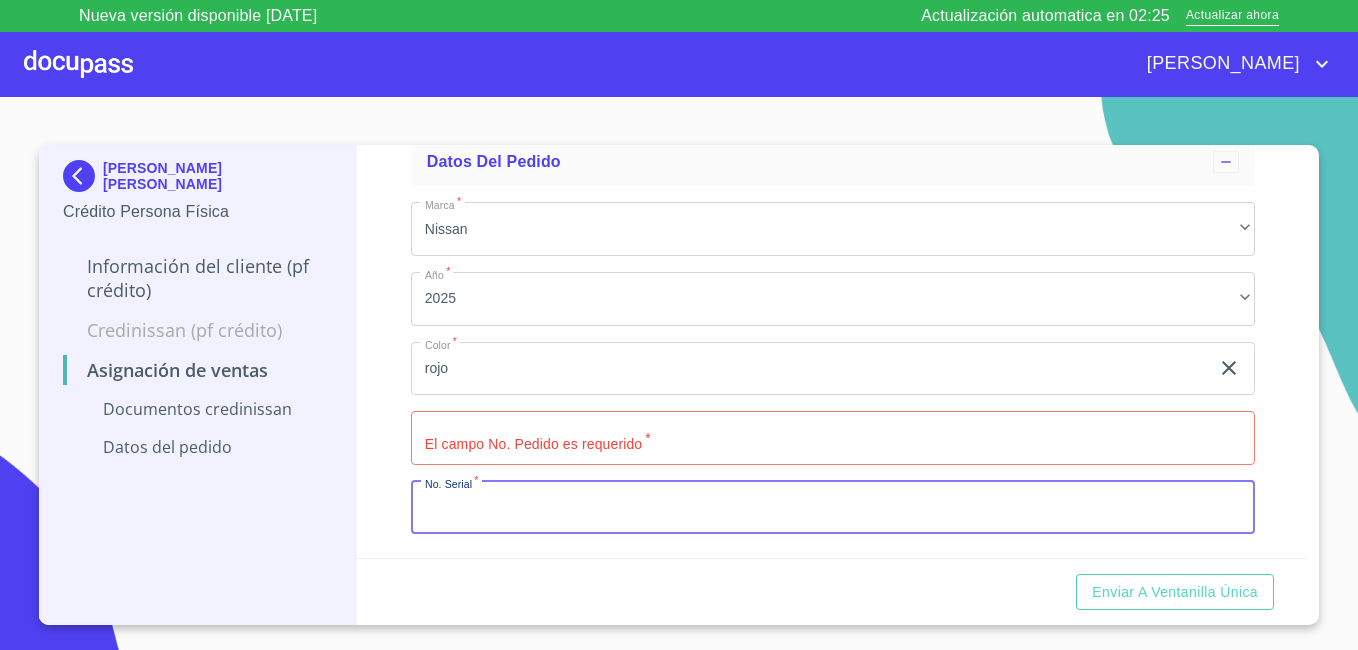 click on "Marca   *" at bounding box center [833, 508] 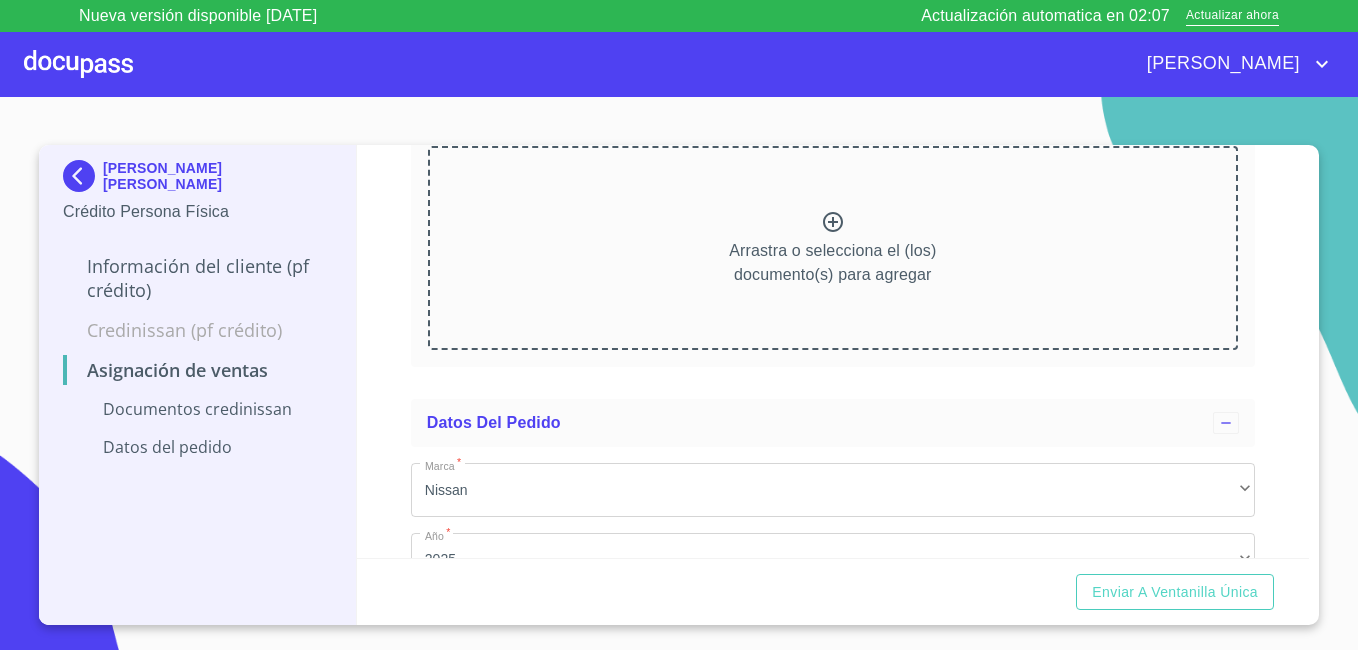 scroll, scrollTop: 300, scrollLeft: 0, axis: vertical 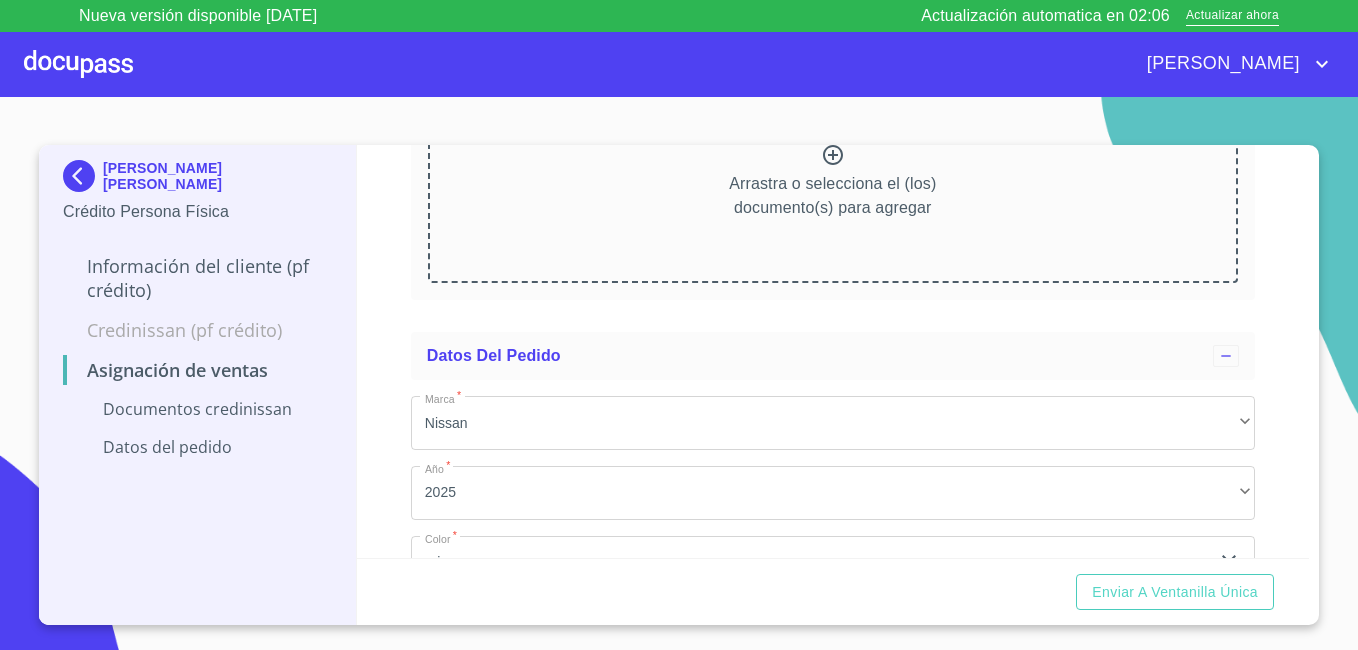 click on "Asignación de Ventas   Documentos CrediNissan Dictamen CrediNissan * Arrastra o selecciona el (los) documento(s) para agregar Datos del pedido Marca   * Nissan ​ Año   * 2025 ​ Color   * rojo ​ El campo No. Pedido es requerido   * ​ El campo No. Serial es requerido   * ​" at bounding box center (833, 351) 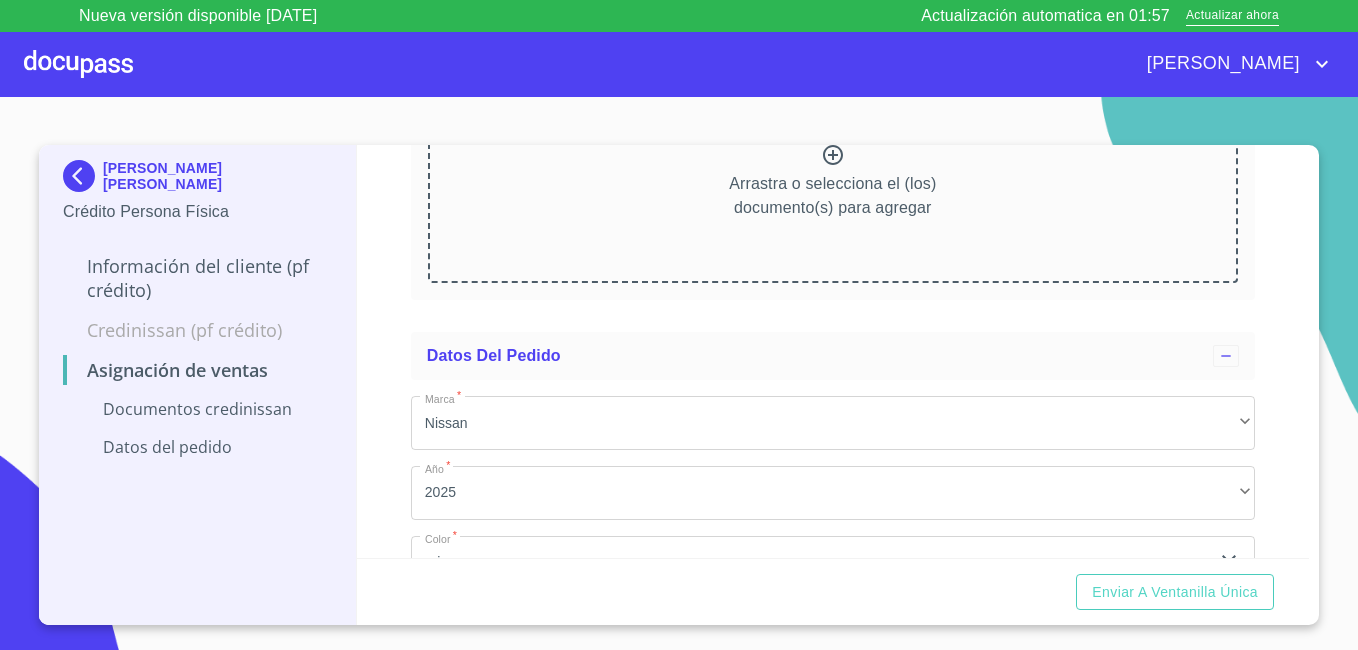 click at bounding box center (78, 64) 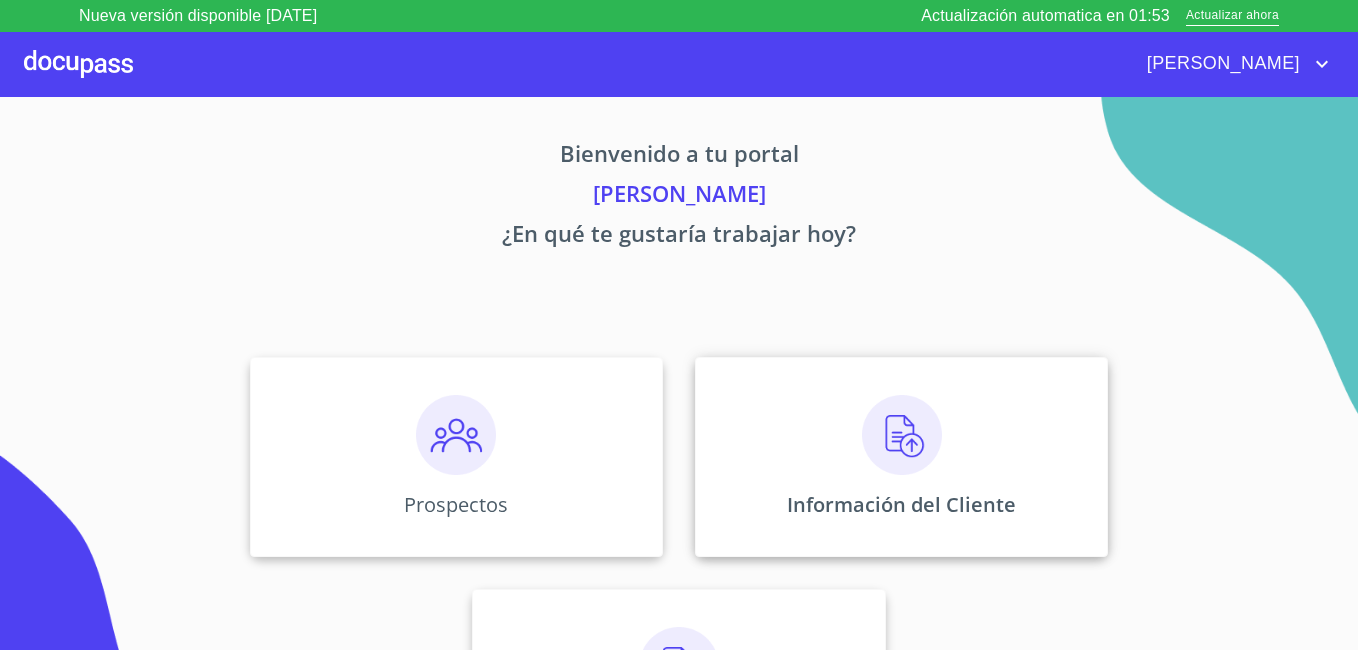click at bounding box center (902, 435) 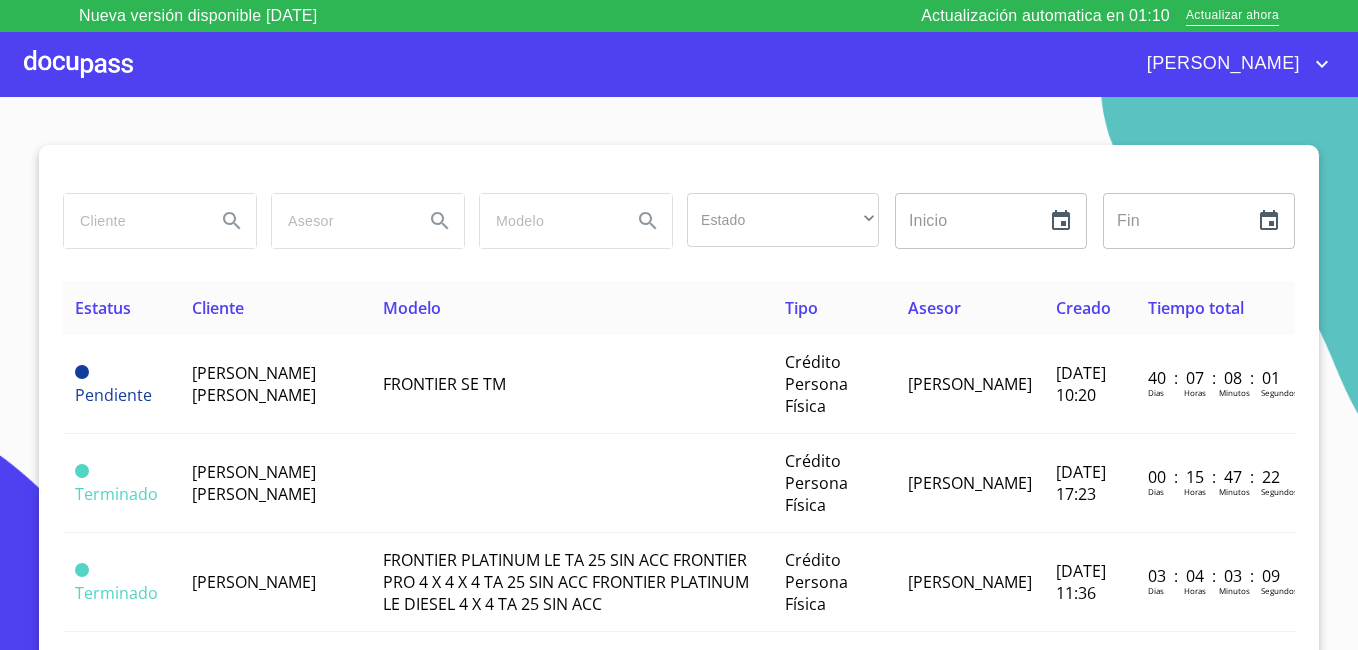 click at bounding box center (78, 64) 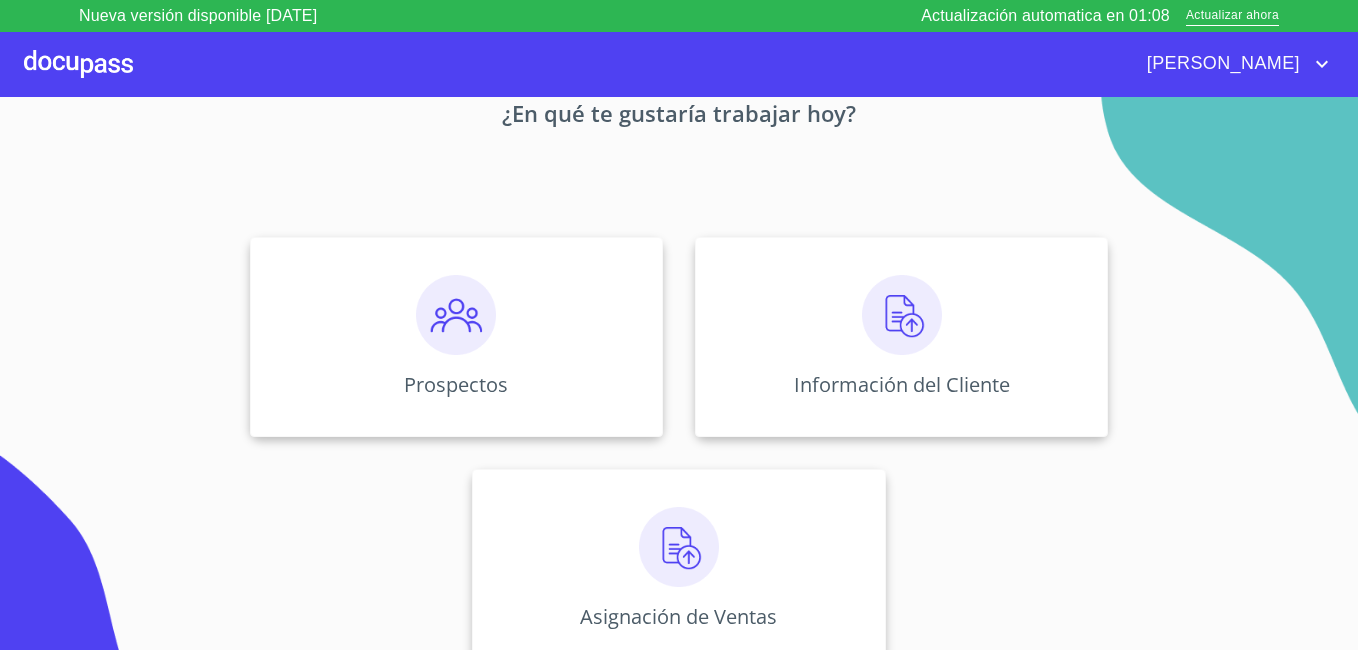 scroll, scrollTop: 123, scrollLeft: 0, axis: vertical 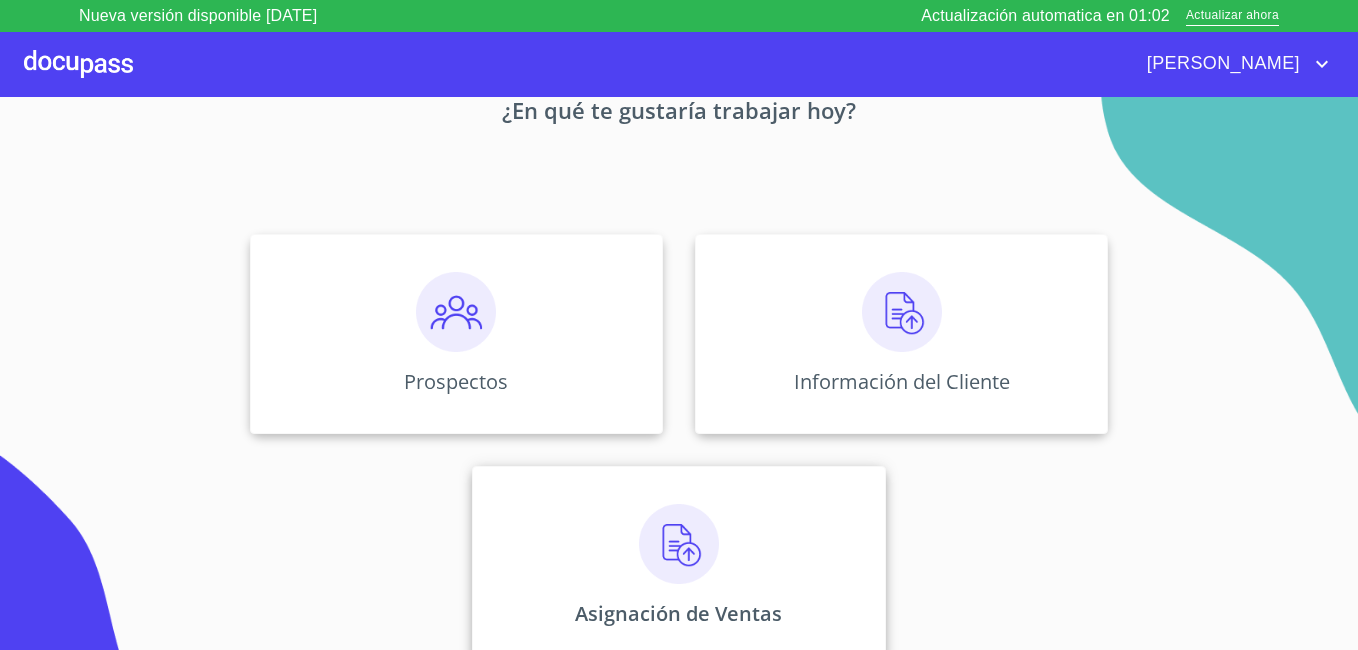 click on "Asignación de Ventas" at bounding box center [678, 566] 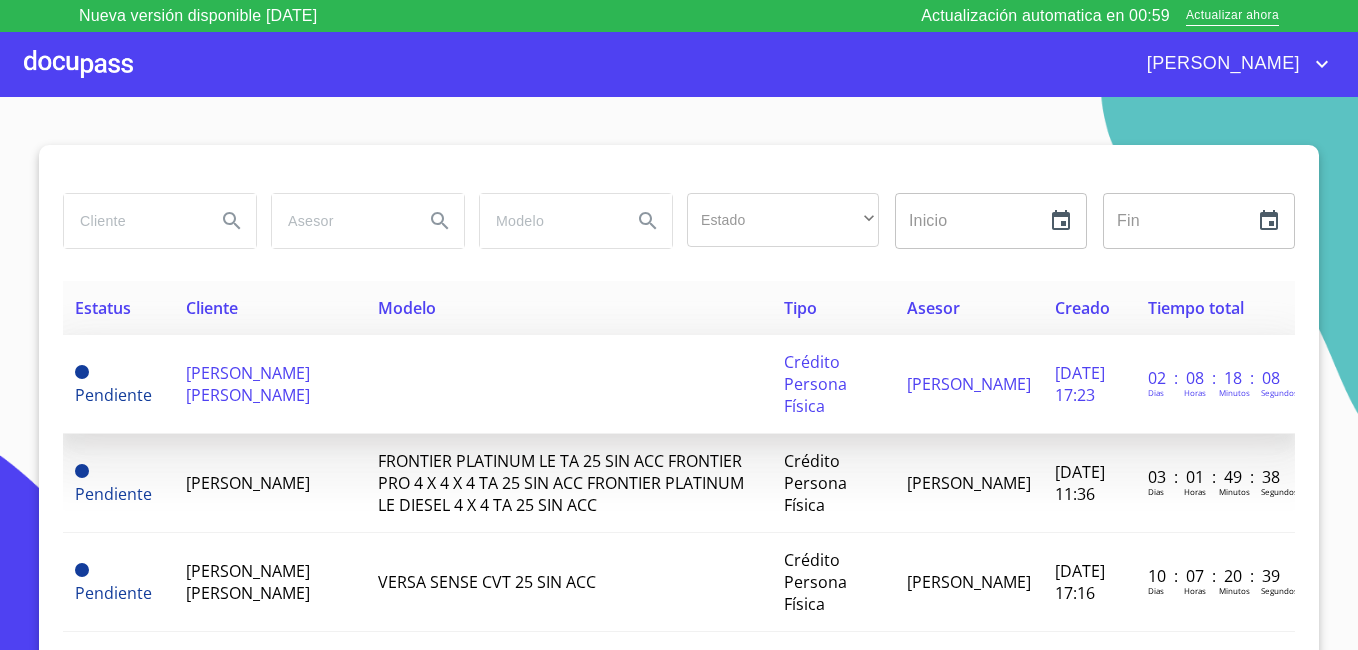 click on "[PERSON_NAME] [PERSON_NAME]" at bounding box center [248, 384] 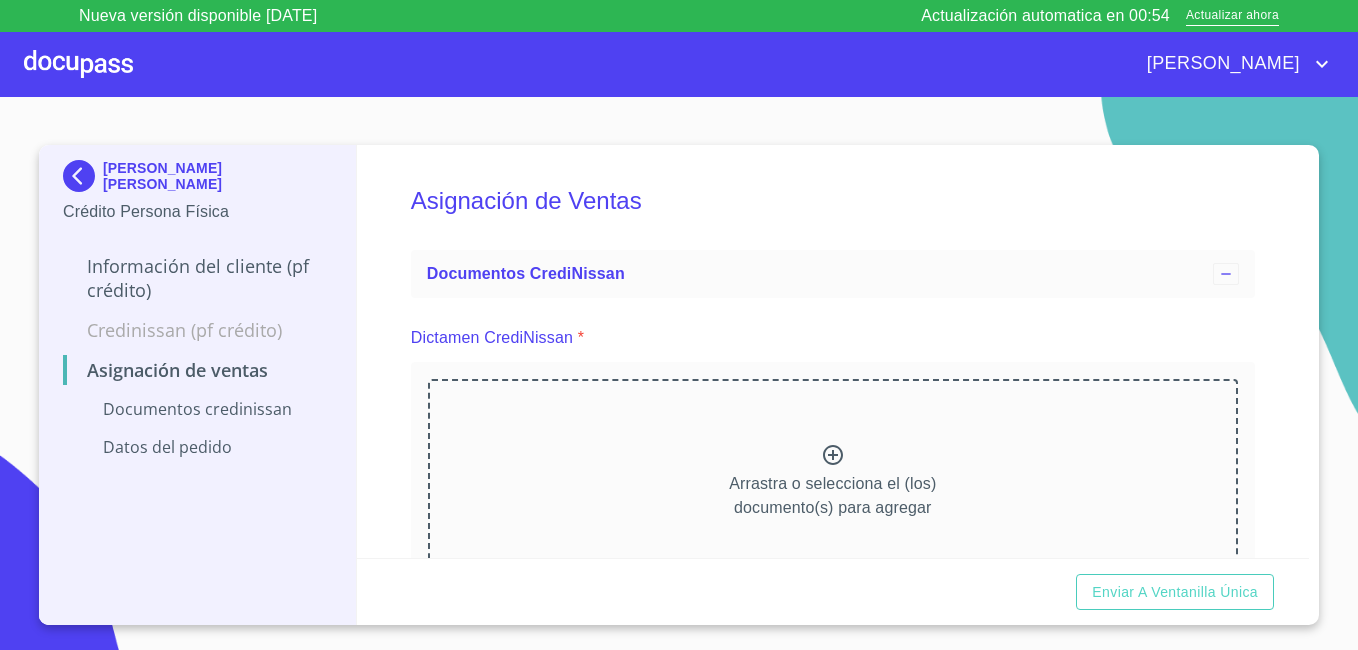 click 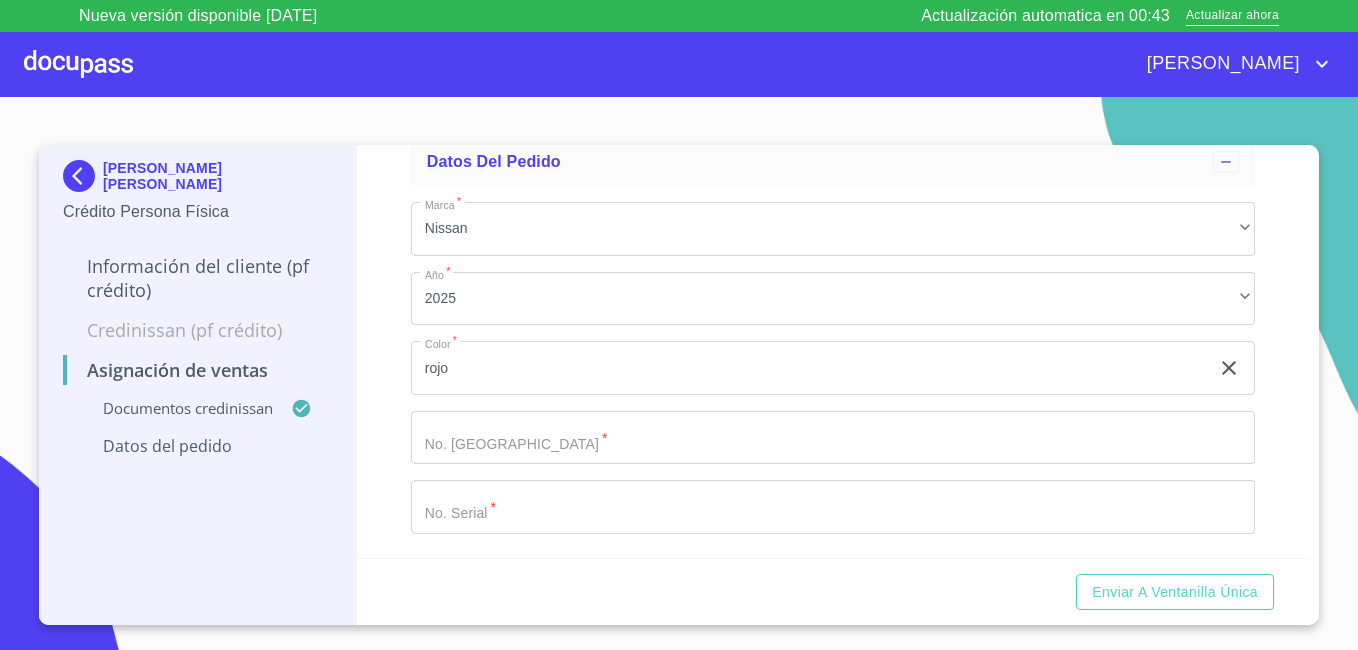 scroll, scrollTop: 600, scrollLeft: 0, axis: vertical 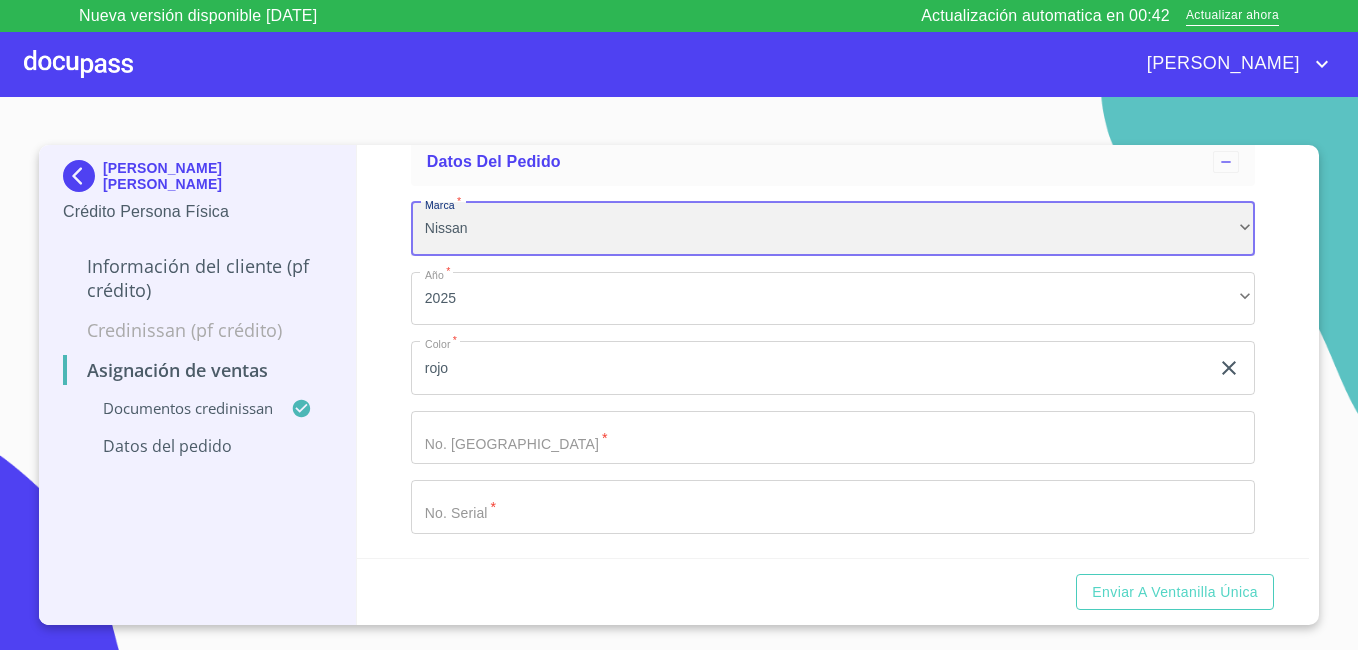 click on "Nissan" at bounding box center (833, 229) 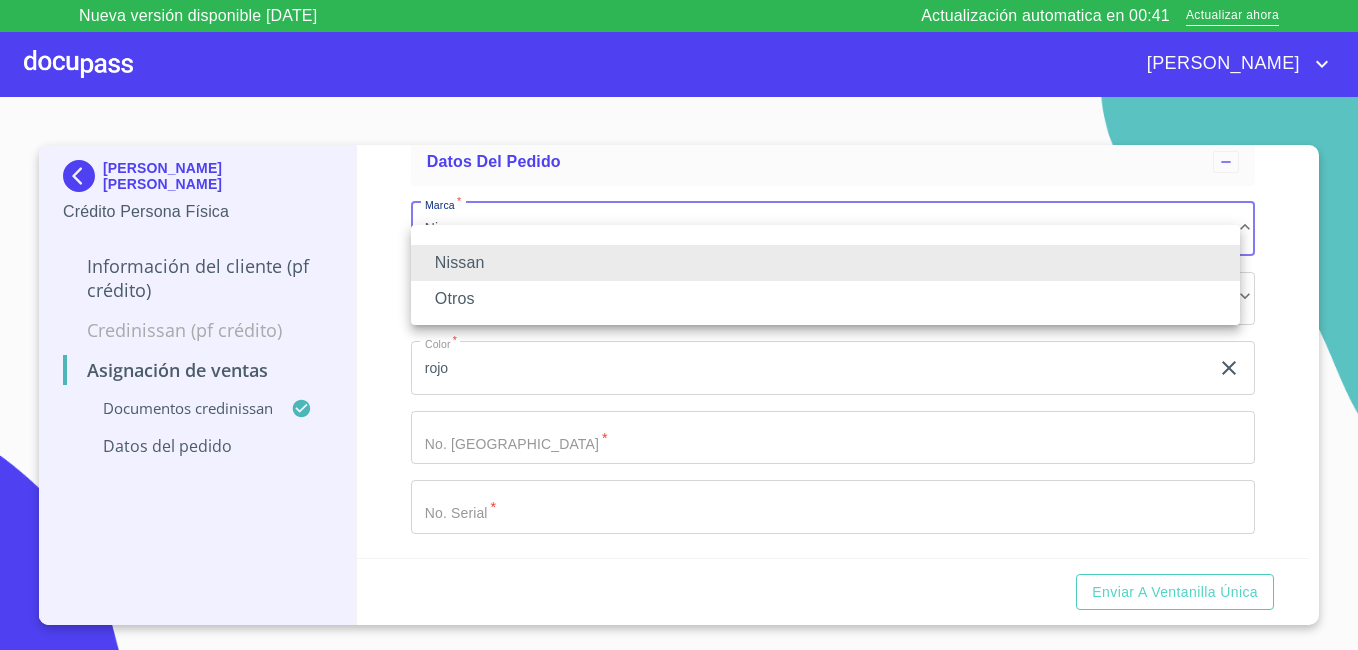 click on "Nissan" at bounding box center (825, 263) 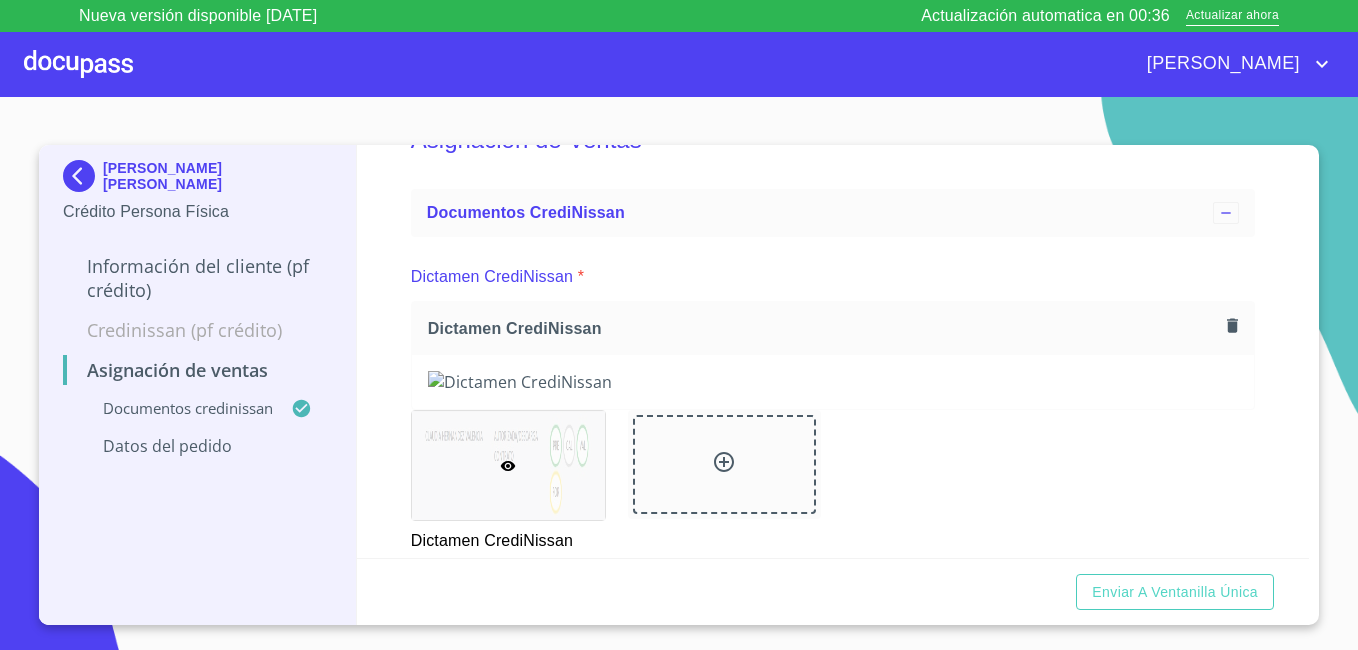 scroll, scrollTop: 0, scrollLeft: 0, axis: both 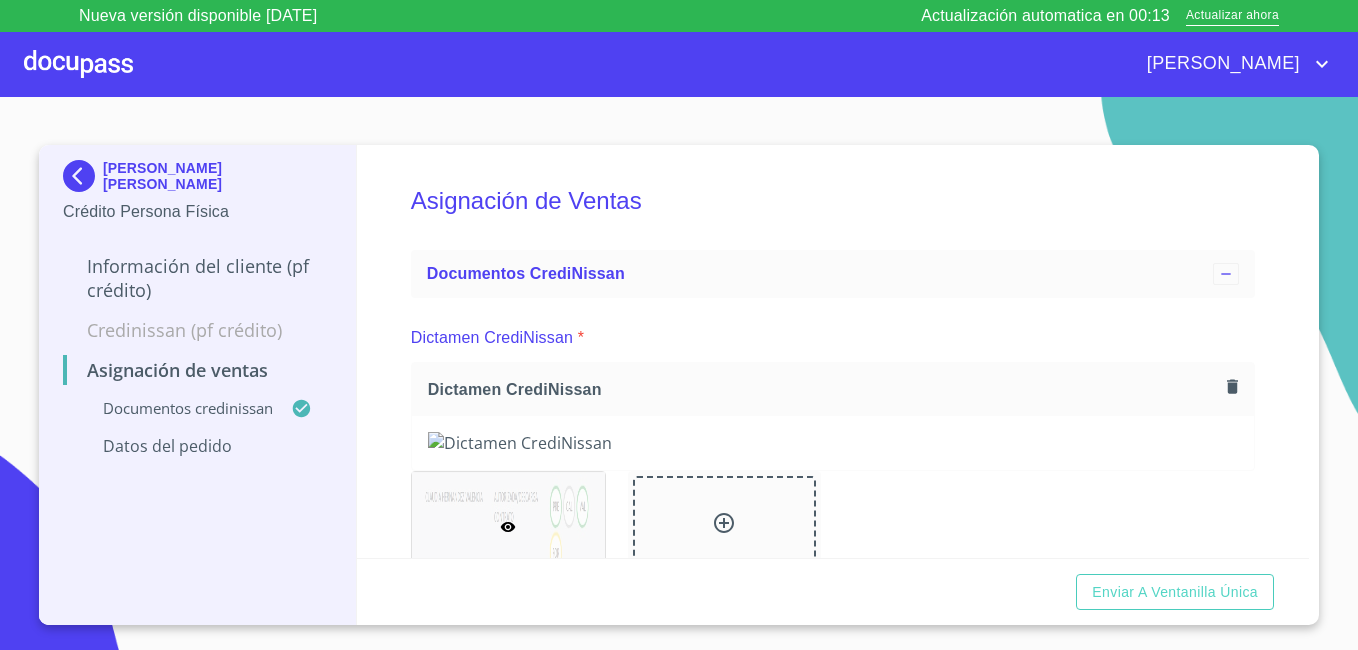 click at bounding box center (83, 176) 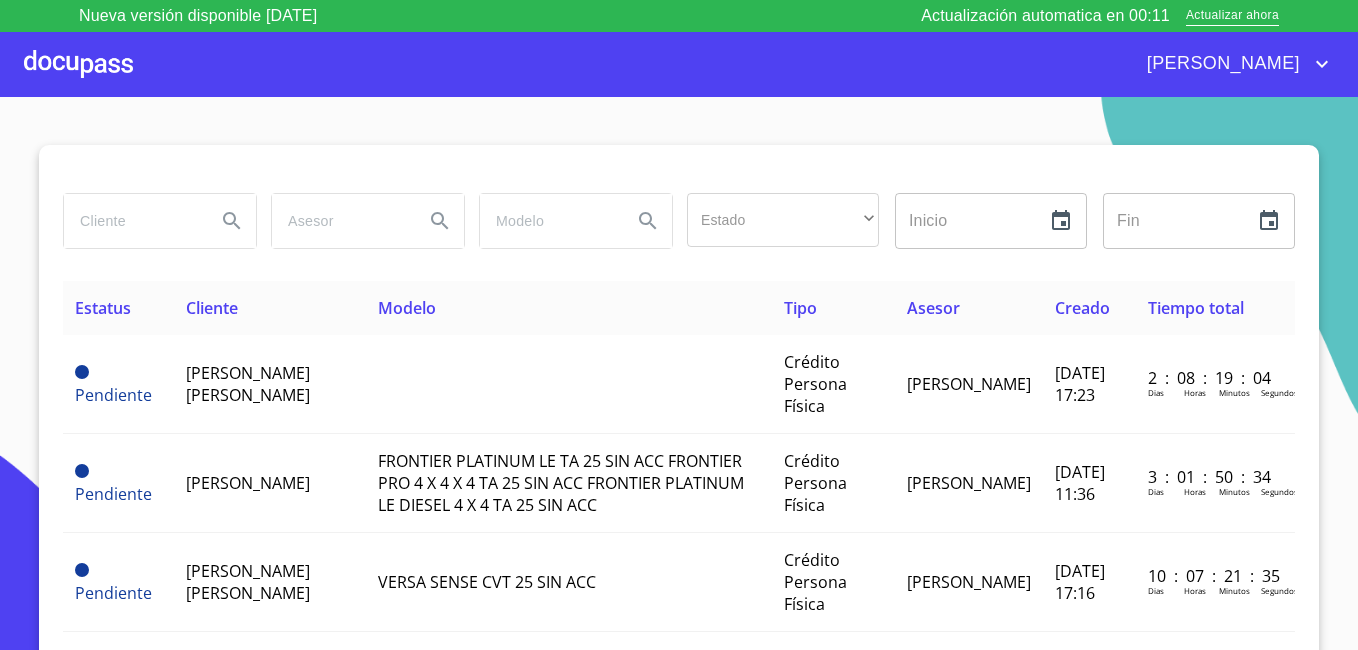 click at bounding box center [78, 64] 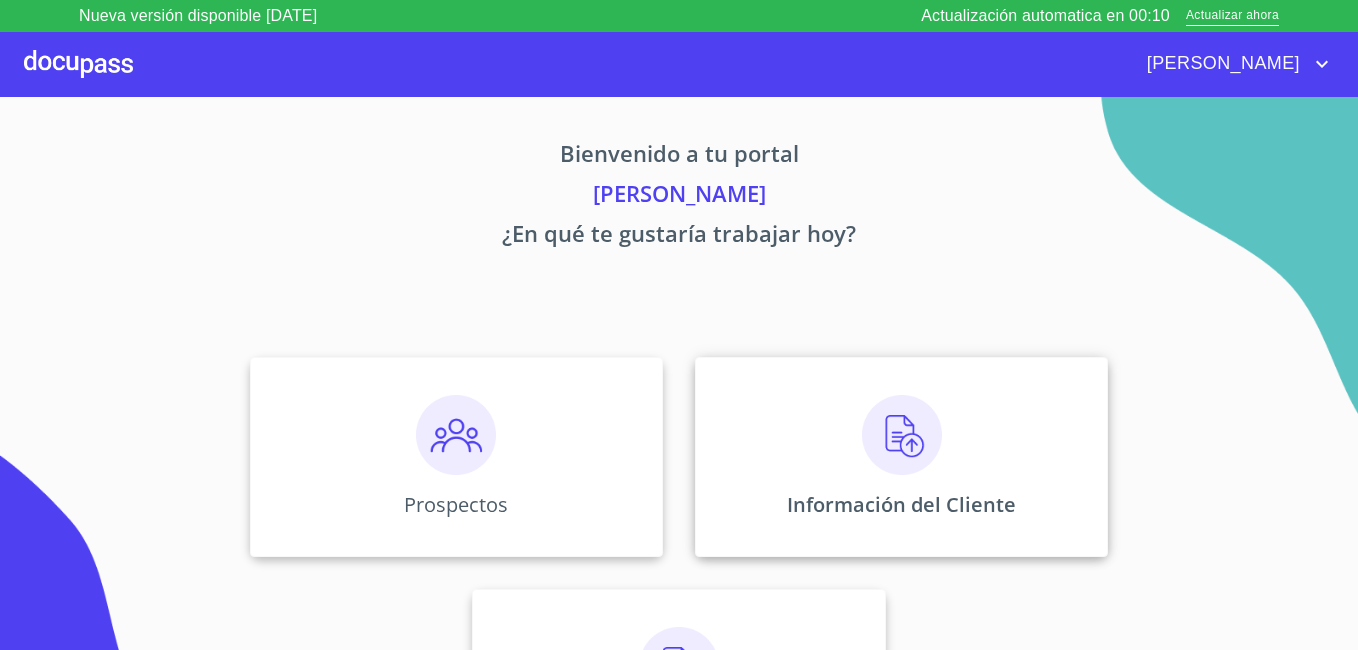 click at bounding box center (902, 435) 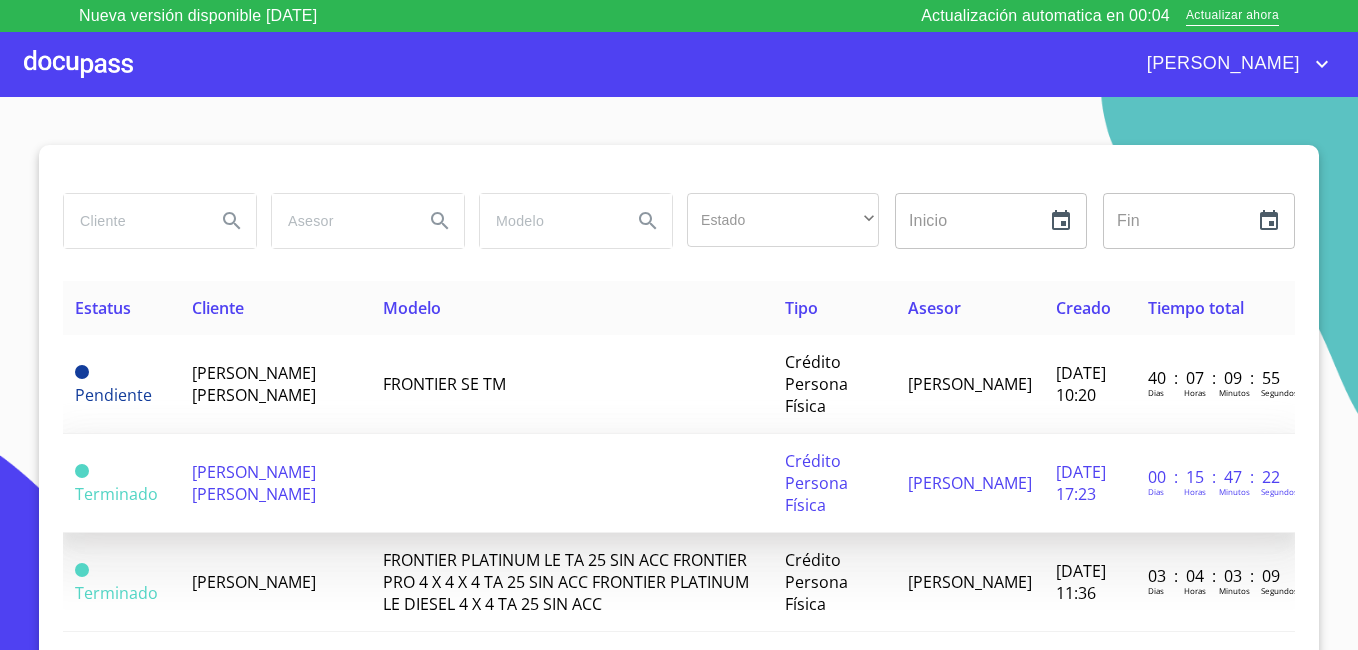 click on "[PERSON_NAME] [PERSON_NAME]" at bounding box center (254, 483) 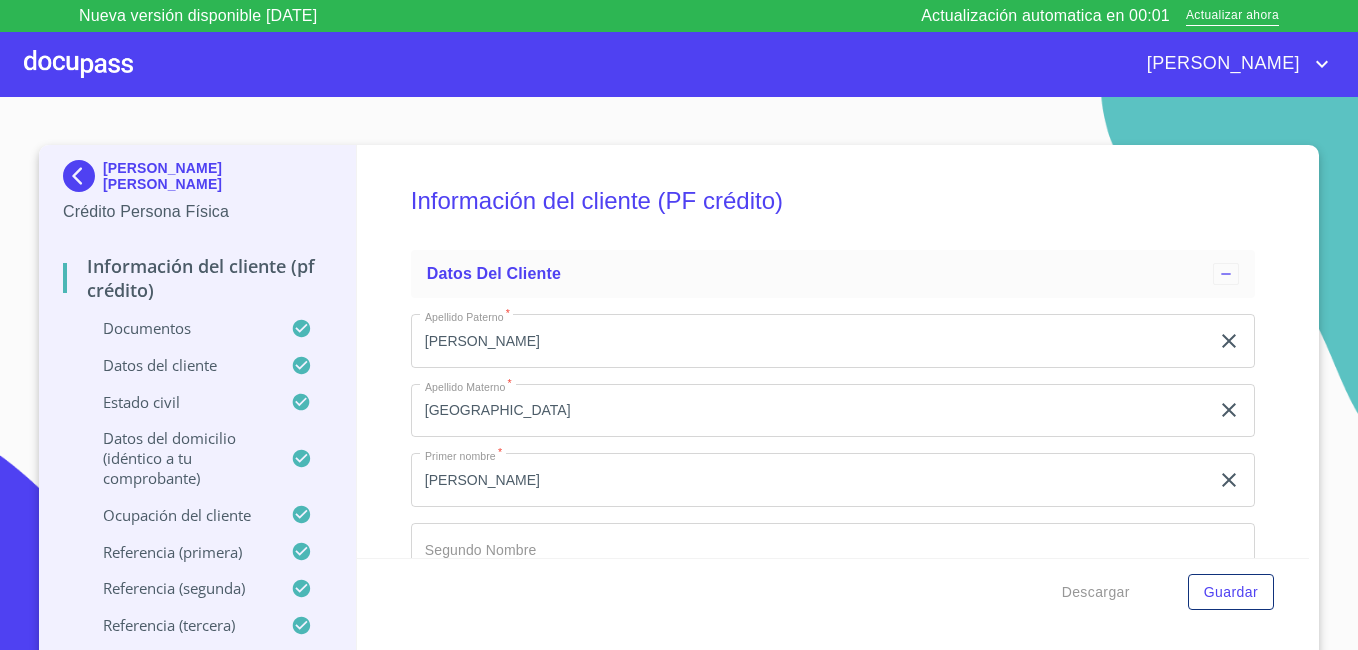 click on "Documentos" at bounding box center [177, 328] 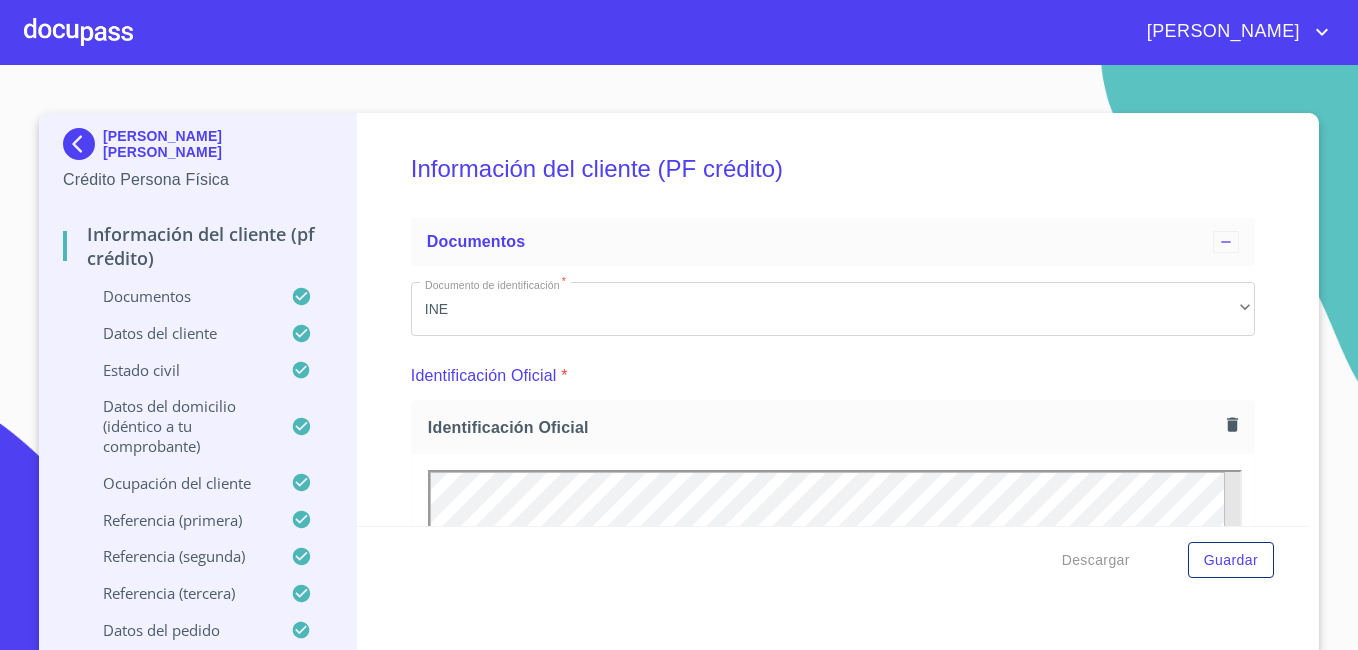 scroll, scrollTop: 0, scrollLeft: 0, axis: both 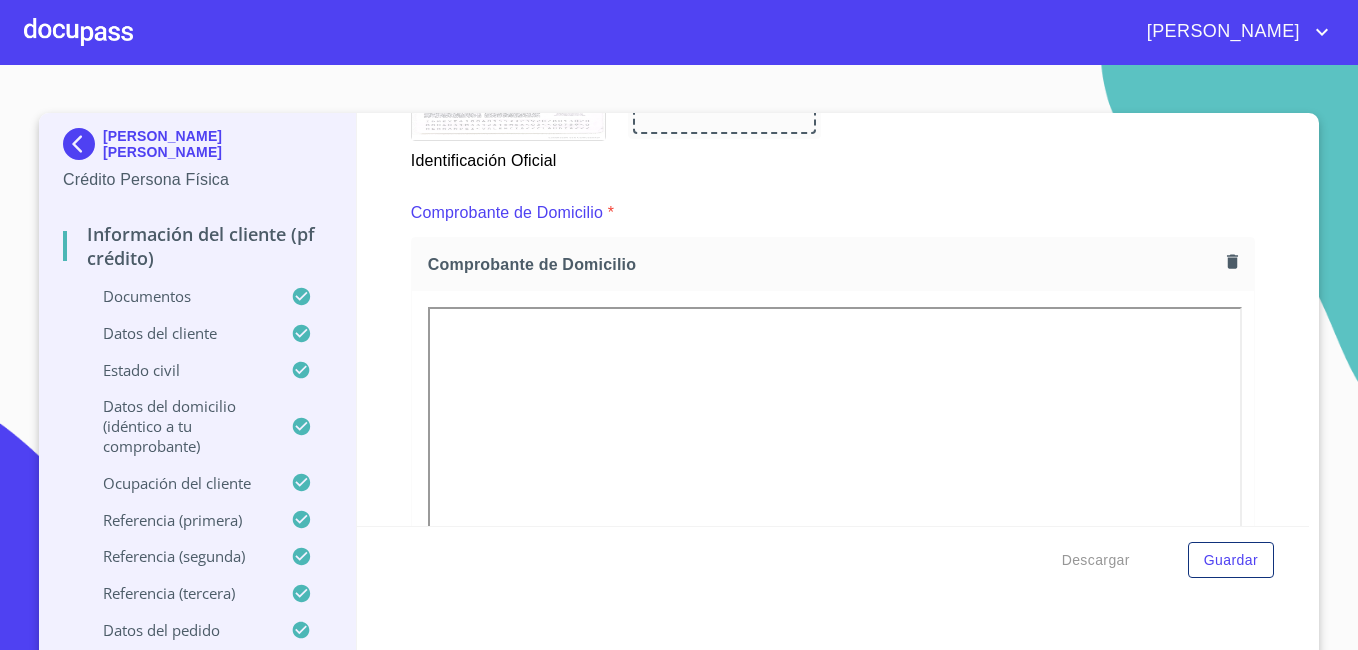 click 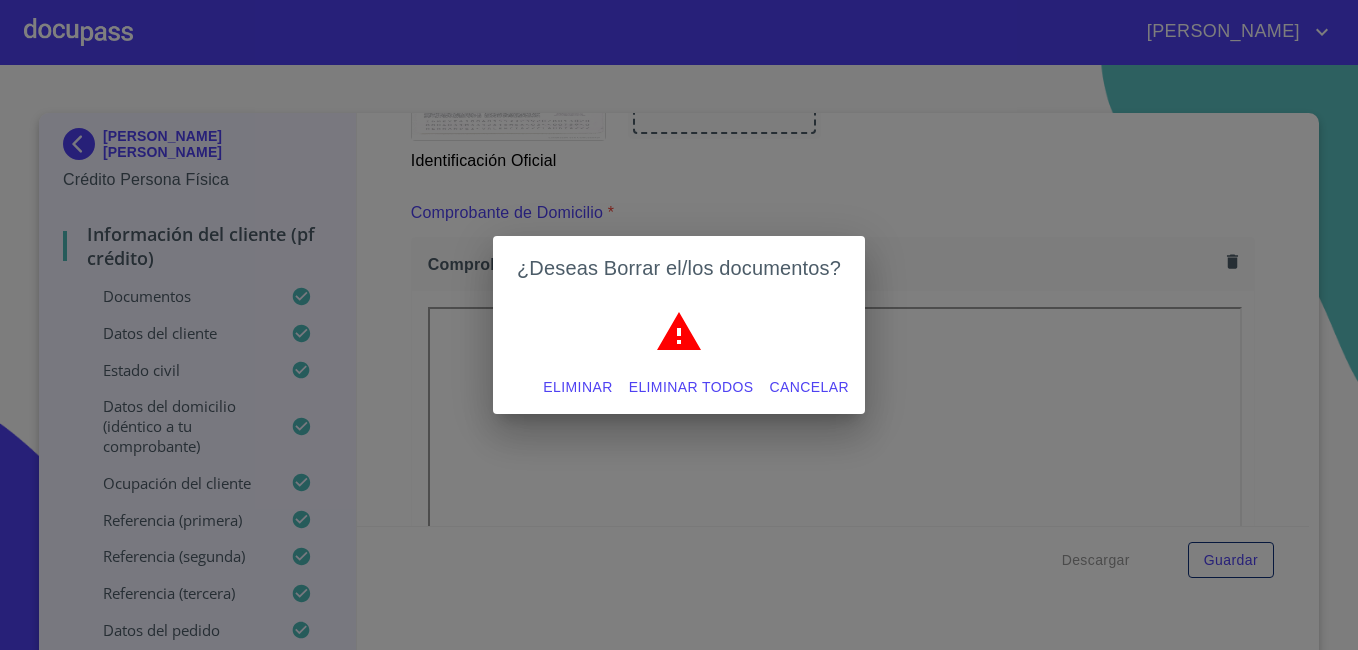 click on "Eliminar" at bounding box center (577, 387) 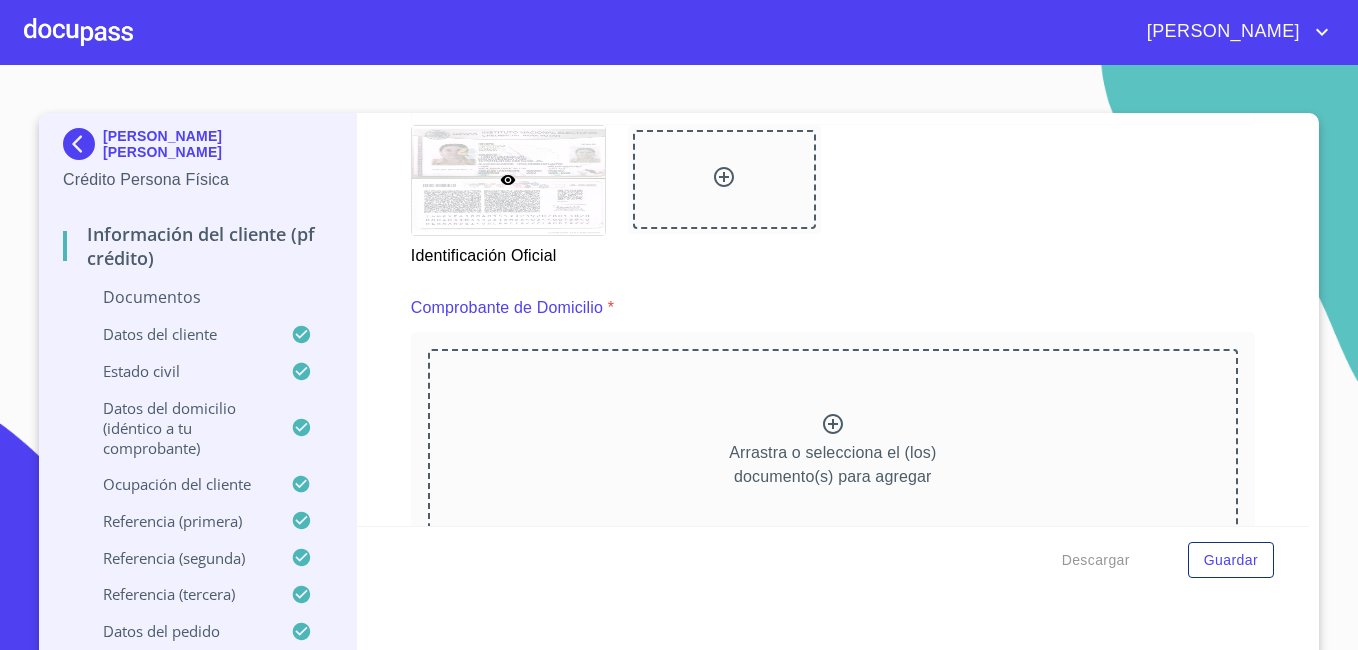 scroll, scrollTop: 1100, scrollLeft: 0, axis: vertical 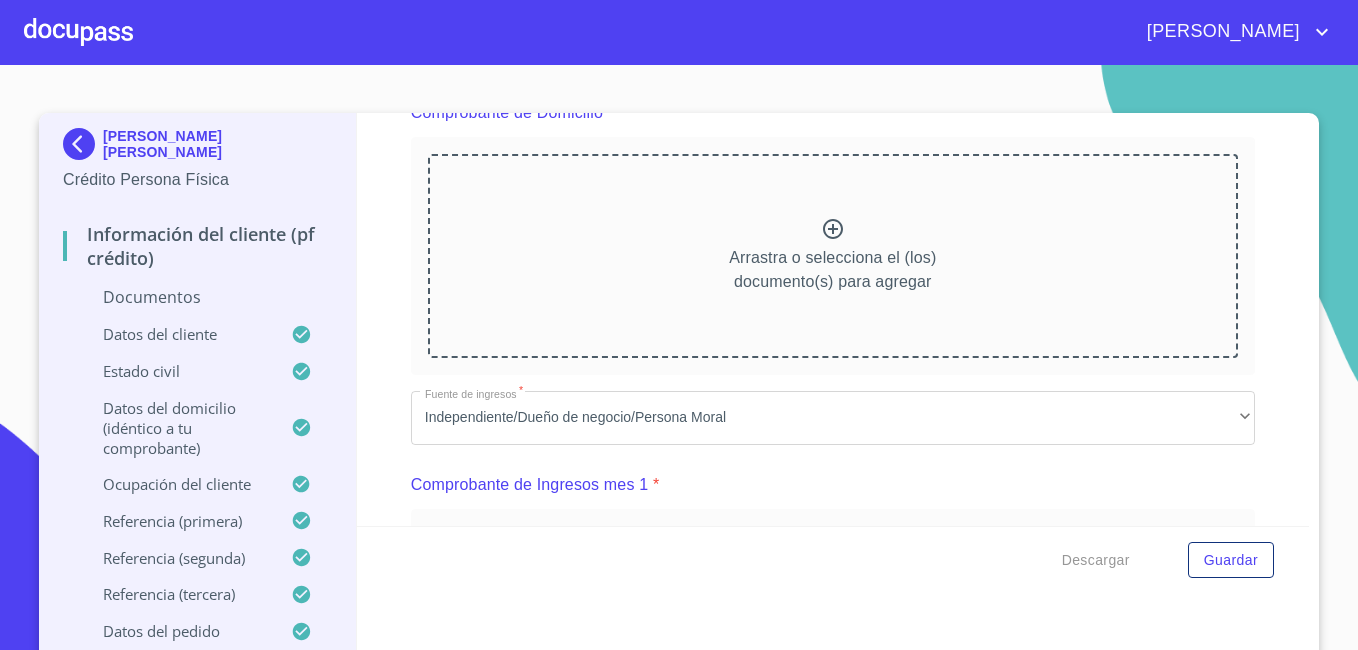 click 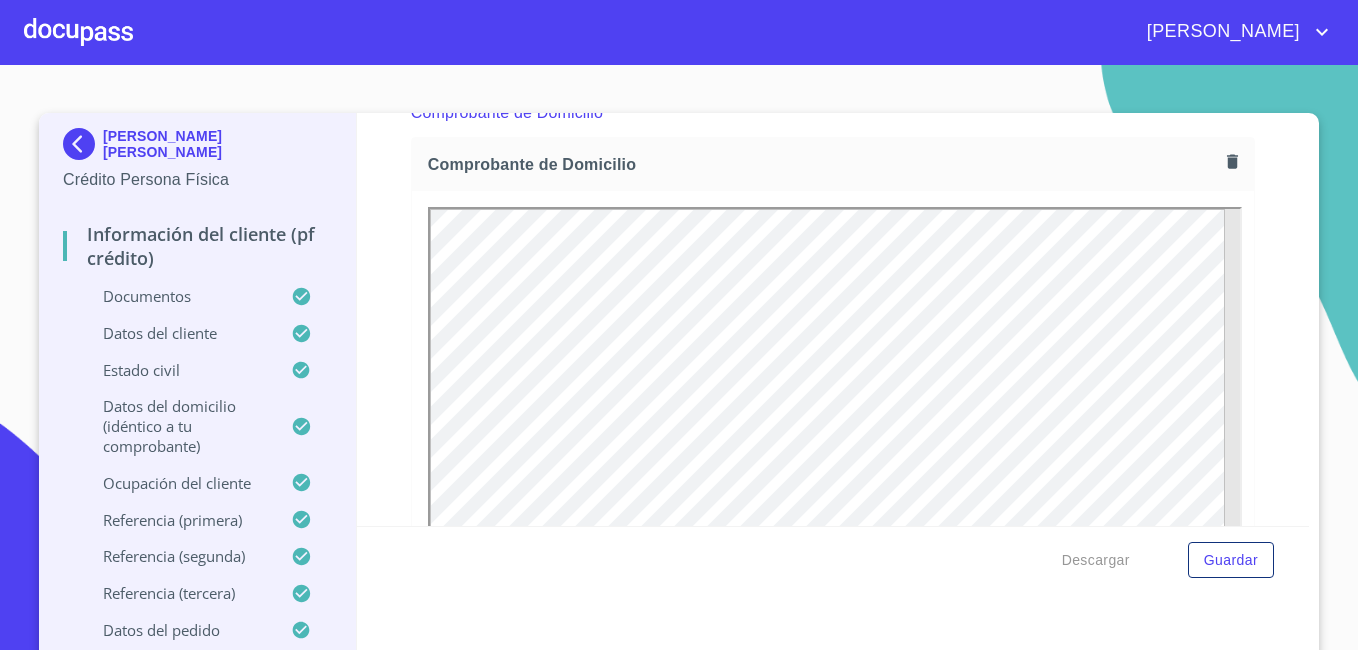 scroll, scrollTop: 0, scrollLeft: 0, axis: both 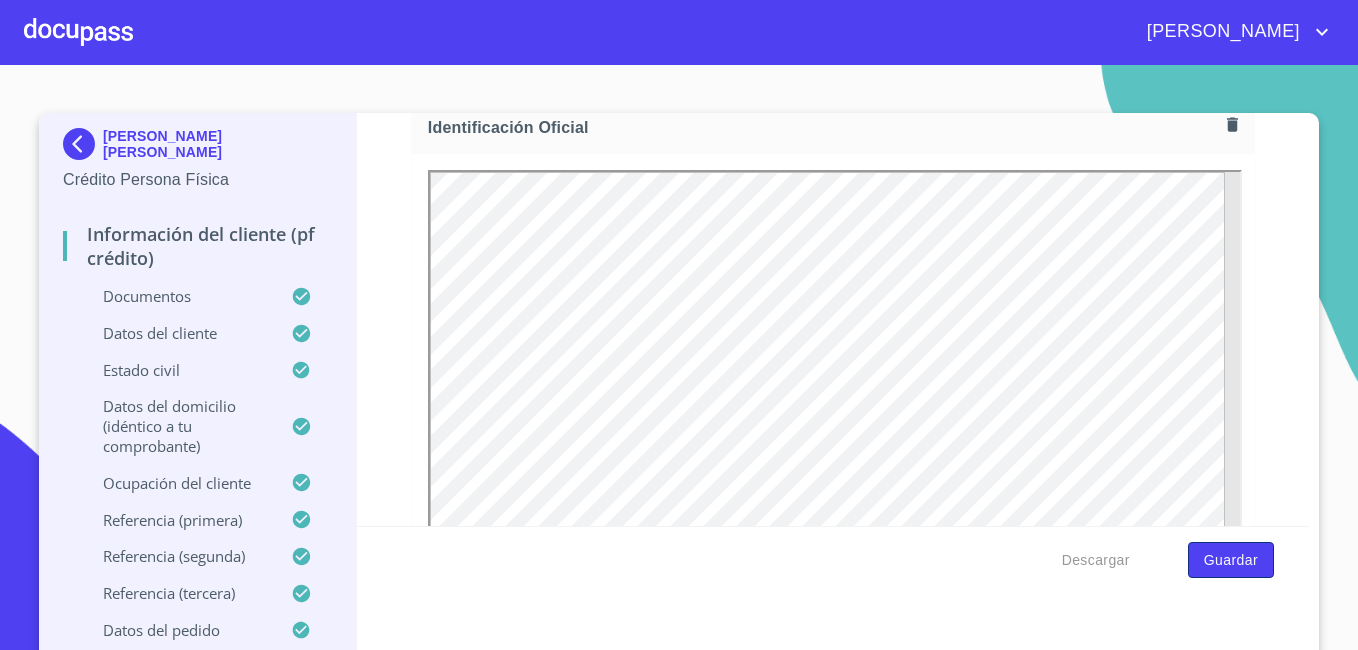 click on "Guardar" at bounding box center [1231, 560] 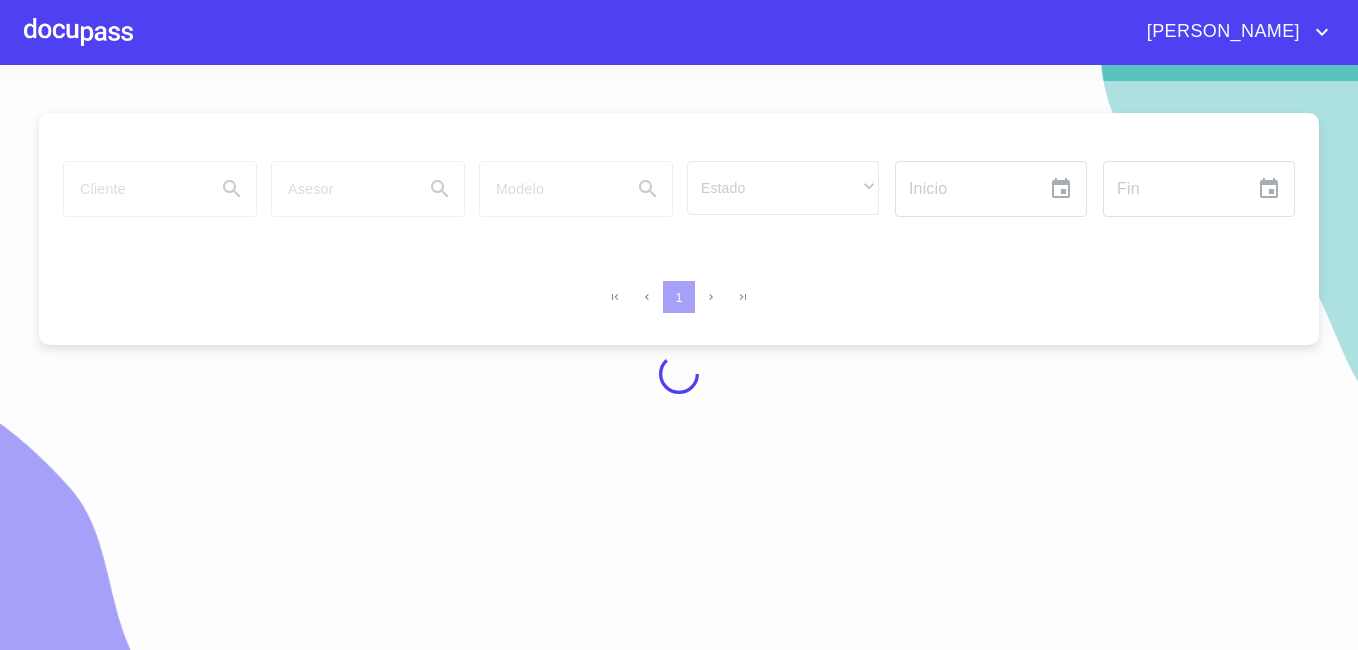 click at bounding box center (78, 32) 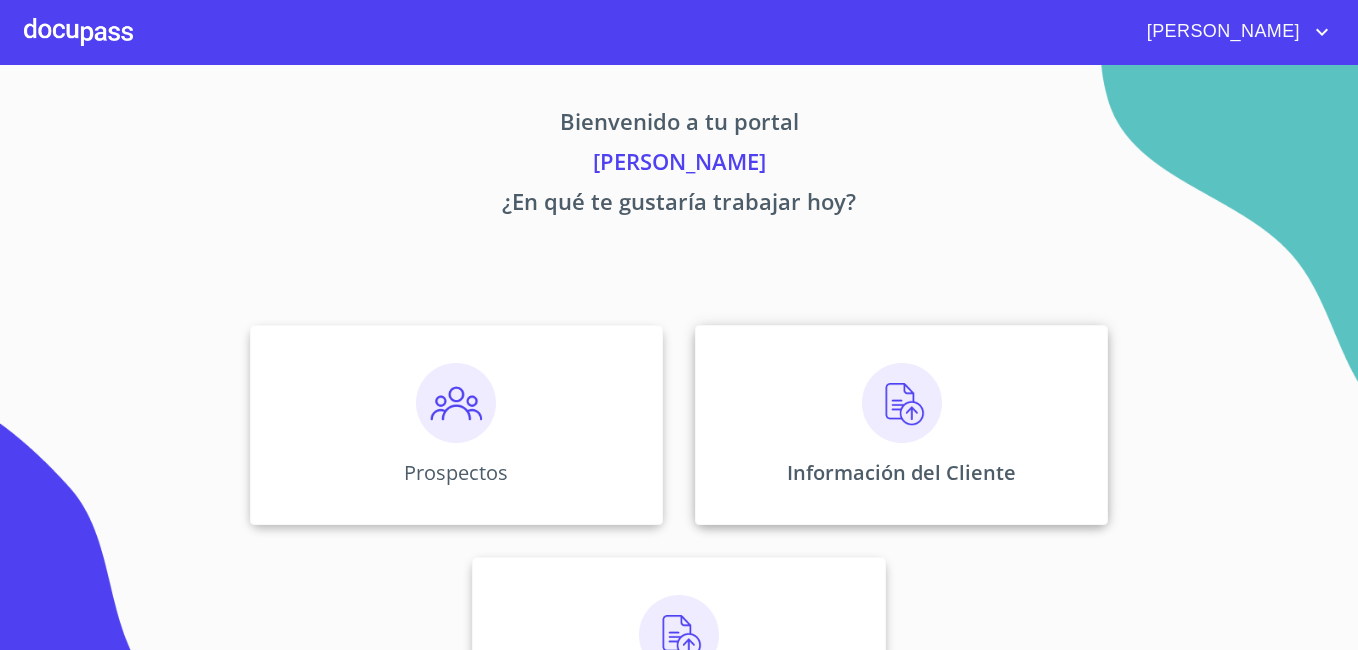 scroll, scrollTop: 123, scrollLeft: 0, axis: vertical 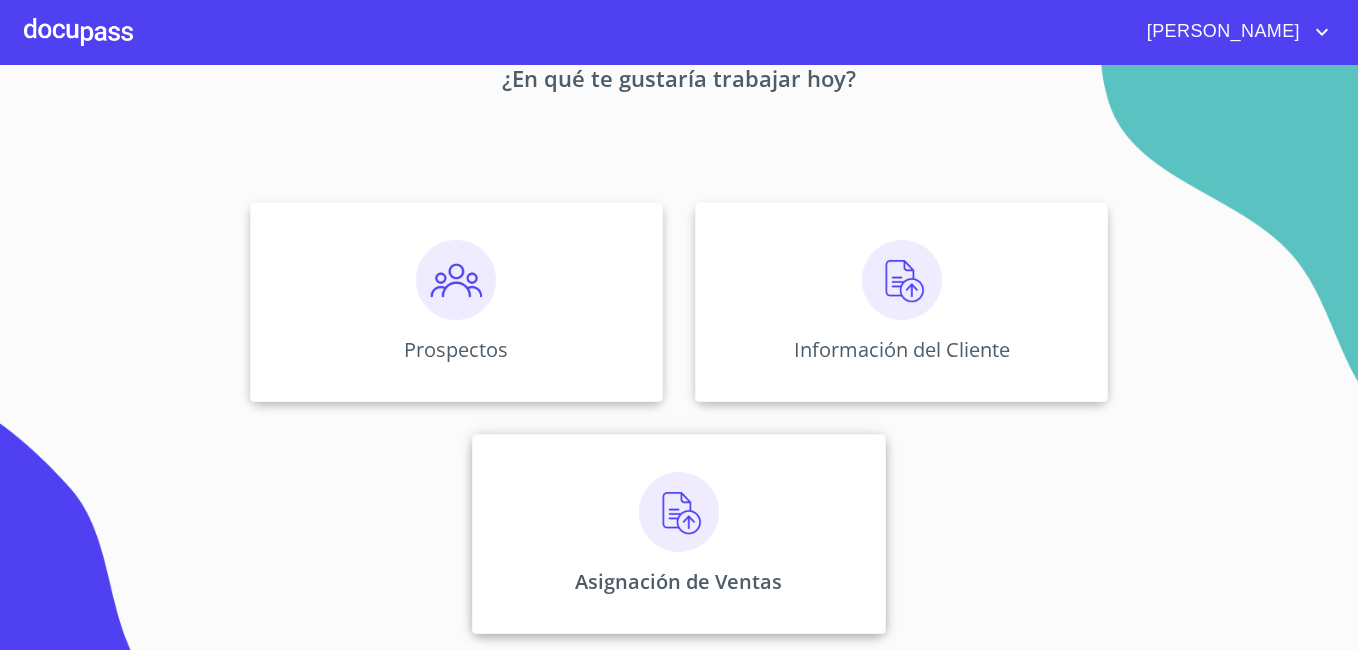 click on "Asignación de Ventas" at bounding box center [678, 534] 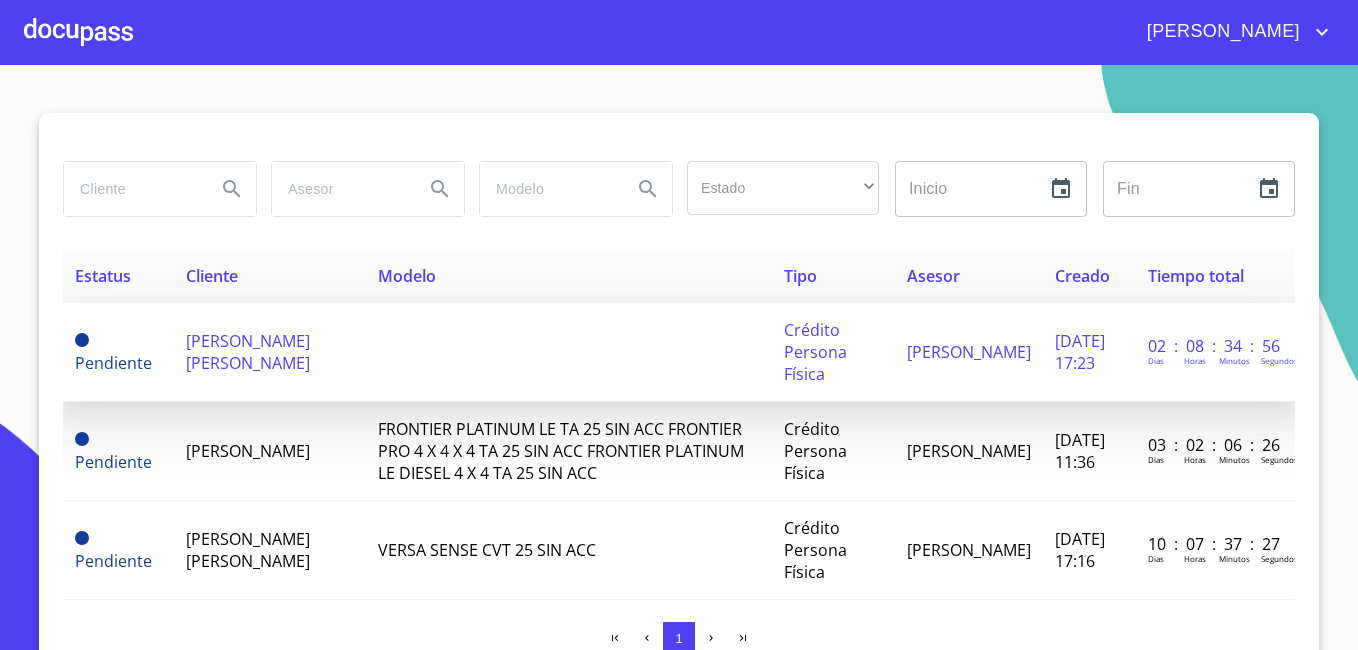 click on "[PERSON_NAME] [PERSON_NAME]" at bounding box center (248, 352) 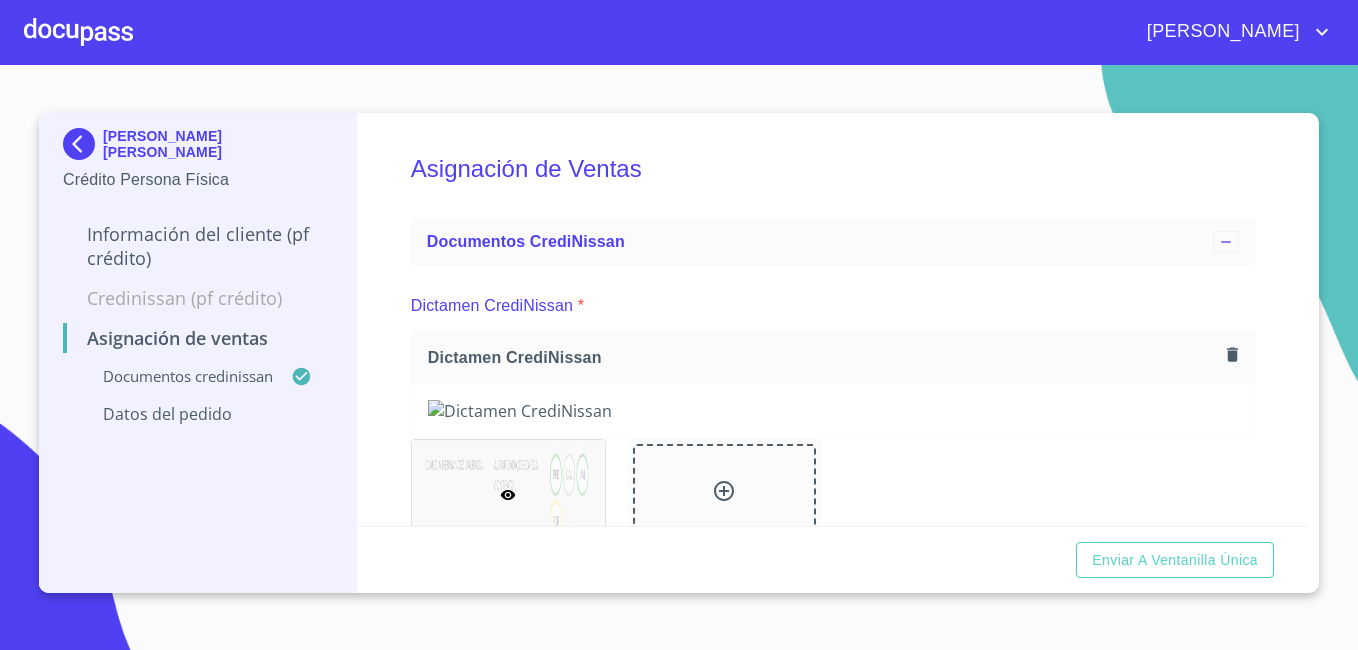 click on "Datos del pedido" at bounding box center [197, 414] 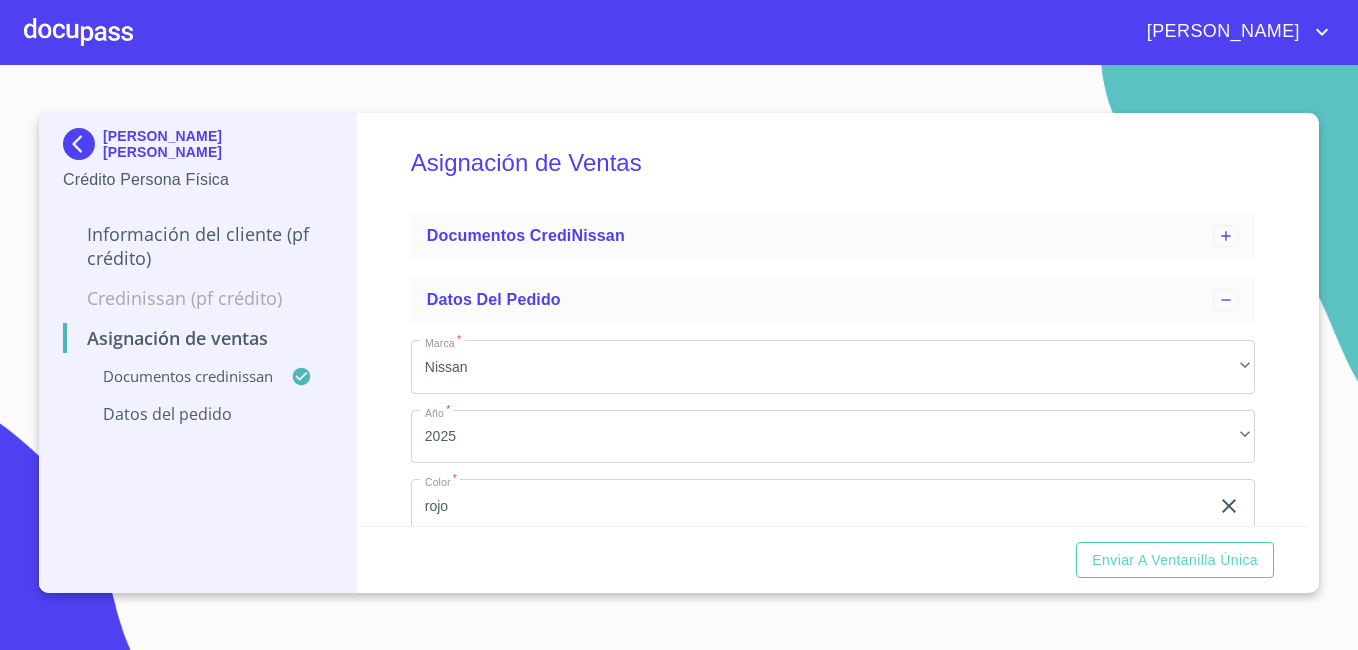 scroll, scrollTop: 0, scrollLeft: 0, axis: both 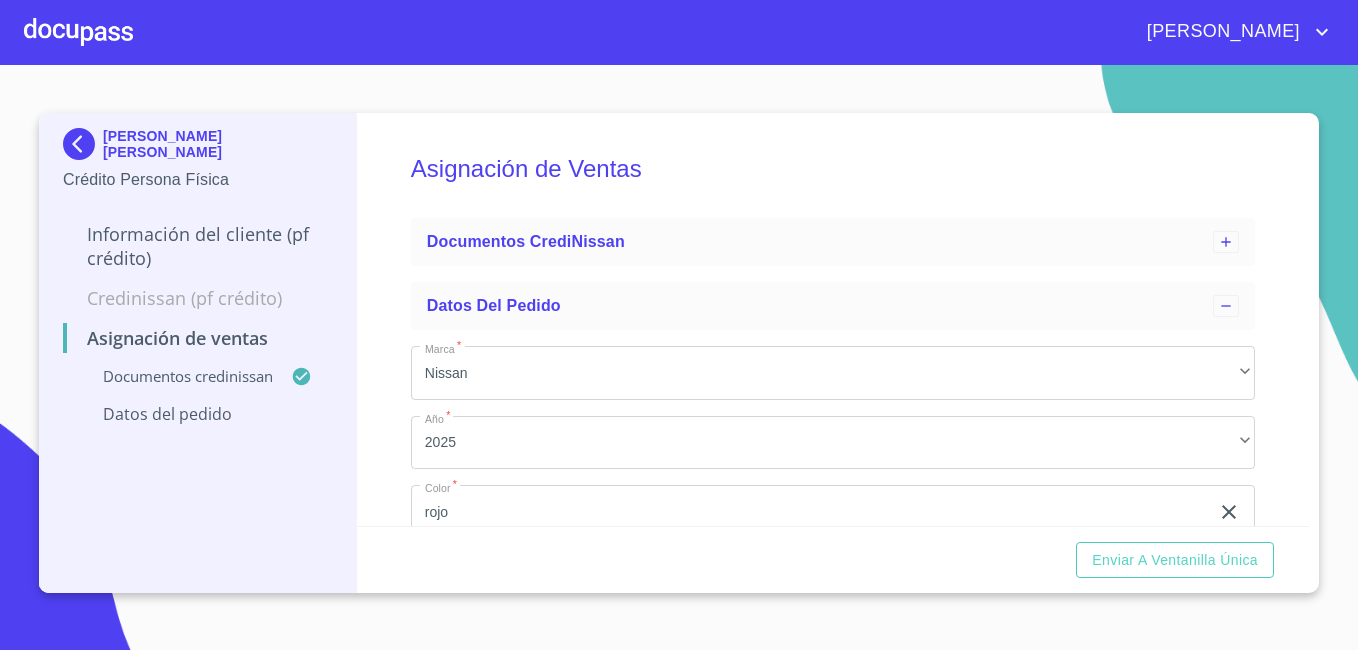 click on "Información del cliente (PF crédito)" at bounding box center (197, 246) 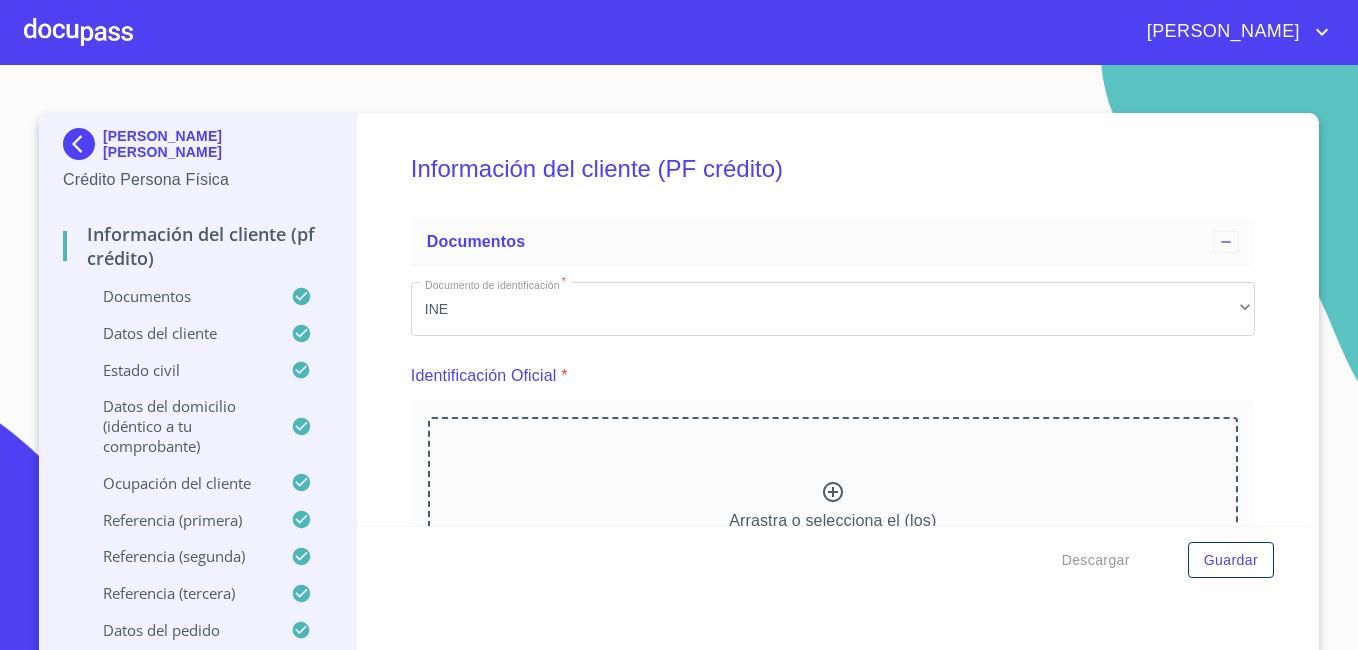 scroll, scrollTop: 600, scrollLeft: 0, axis: vertical 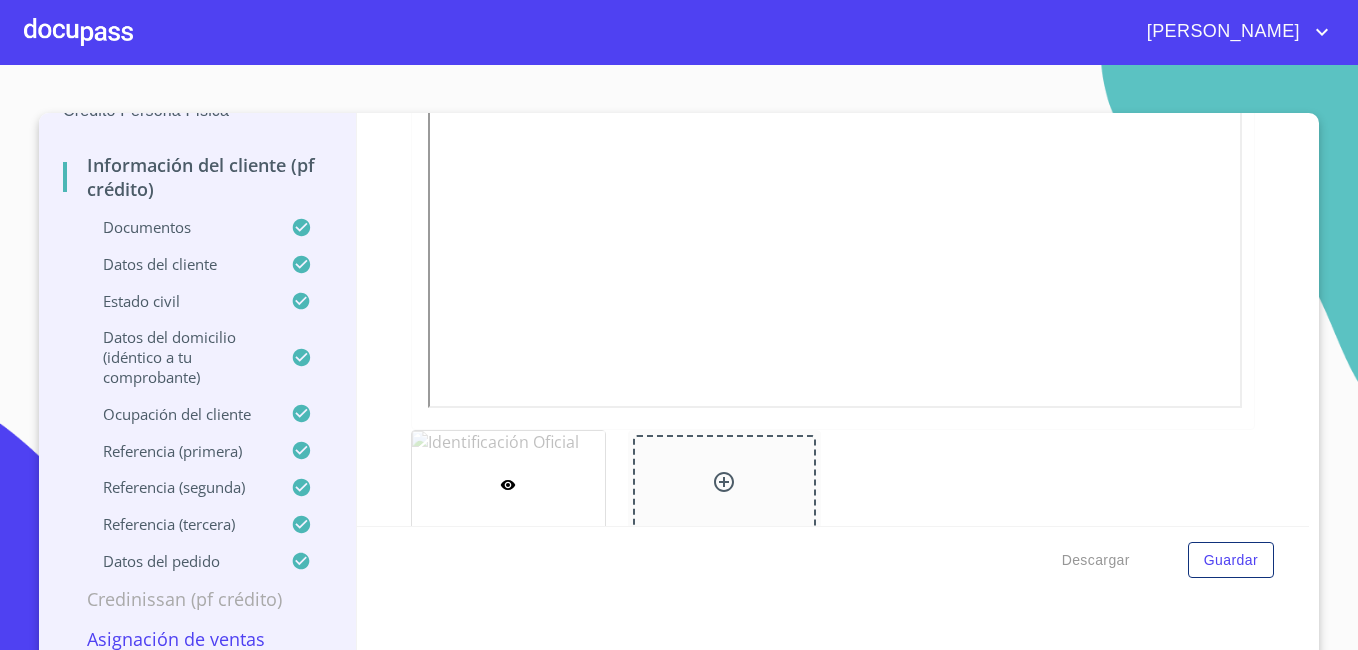 click at bounding box center (78, 32) 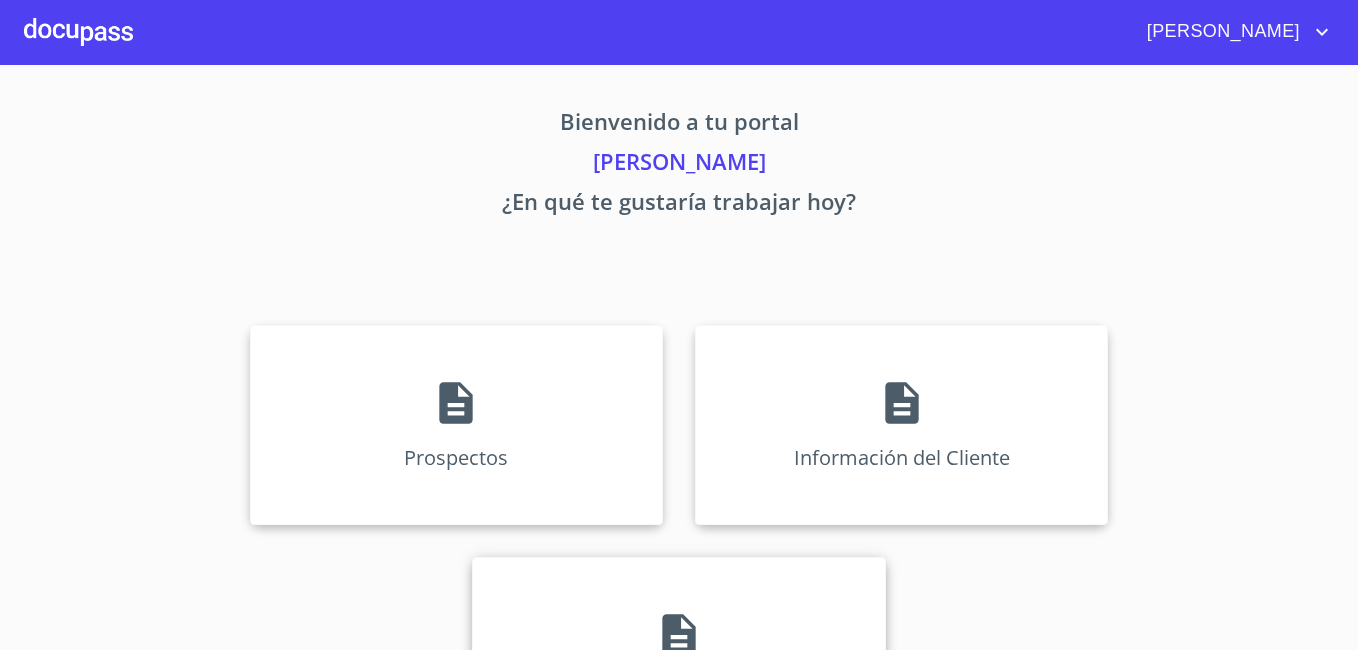 click on "Asignación de Ventas" at bounding box center (678, 689) 